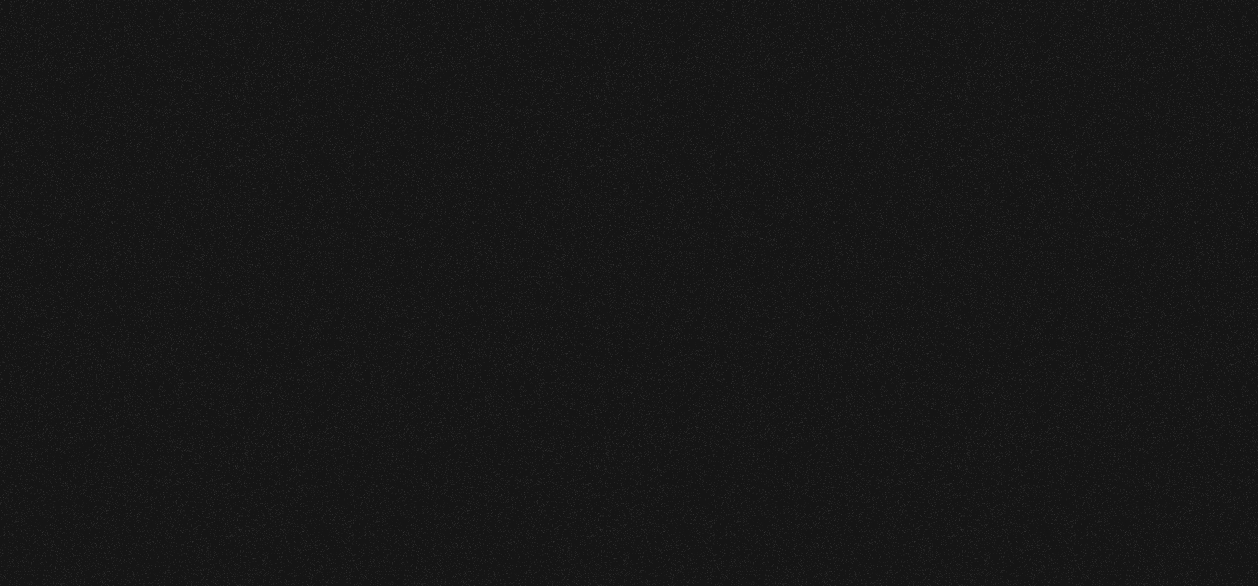 scroll, scrollTop: 0, scrollLeft: 0, axis: both 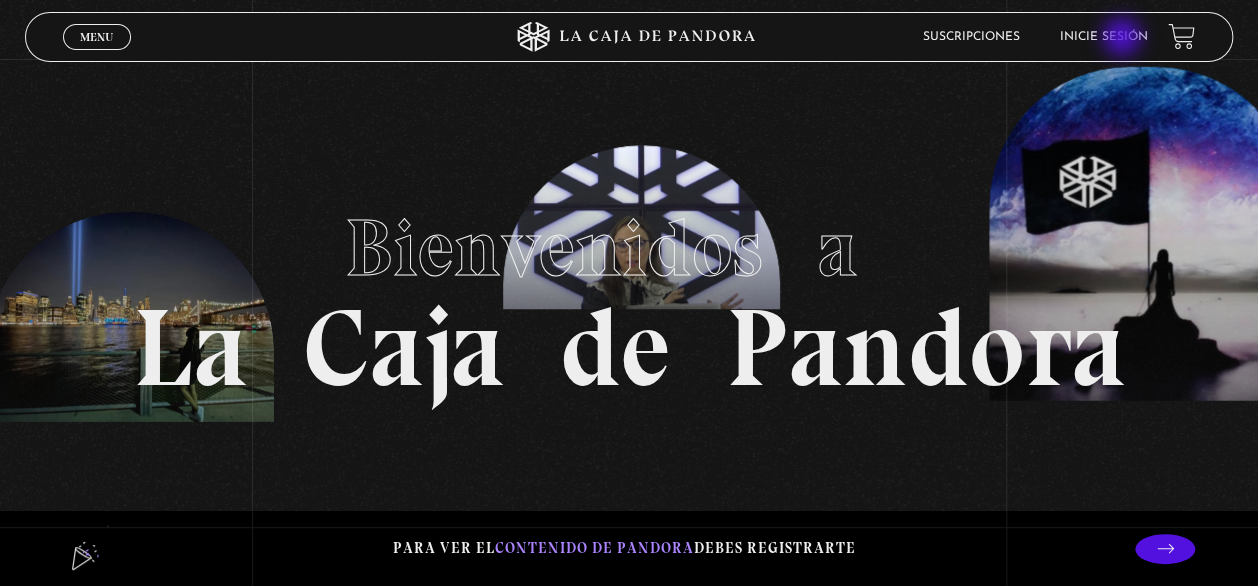click on "Inicie sesión" at bounding box center (1104, 37) 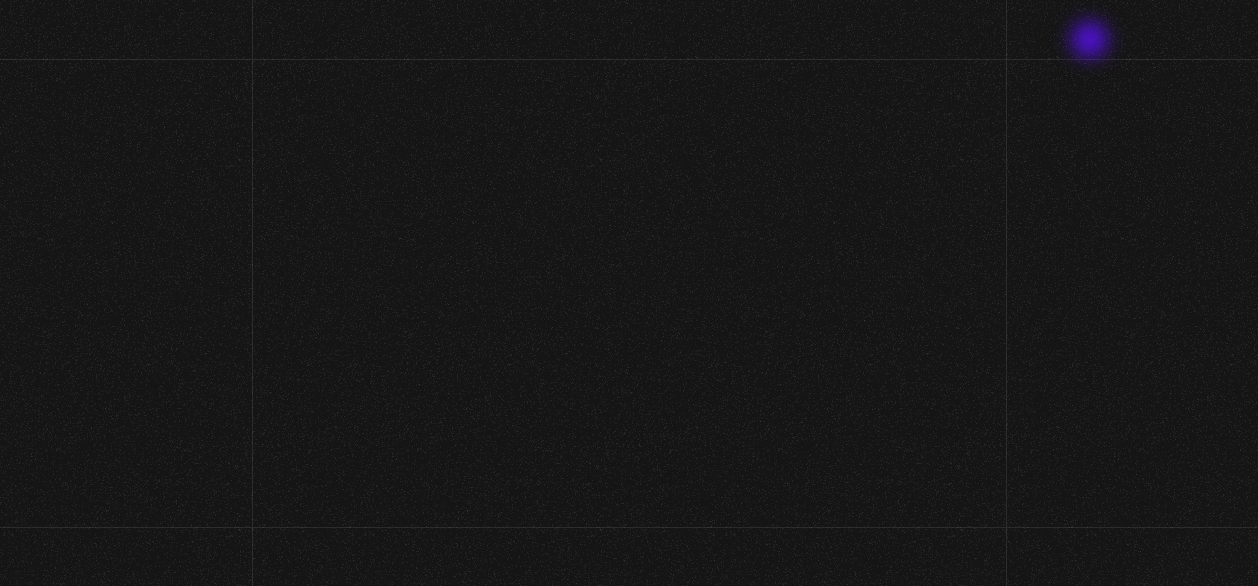 scroll, scrollTop: 0, scrollLeft: 0, axis: both 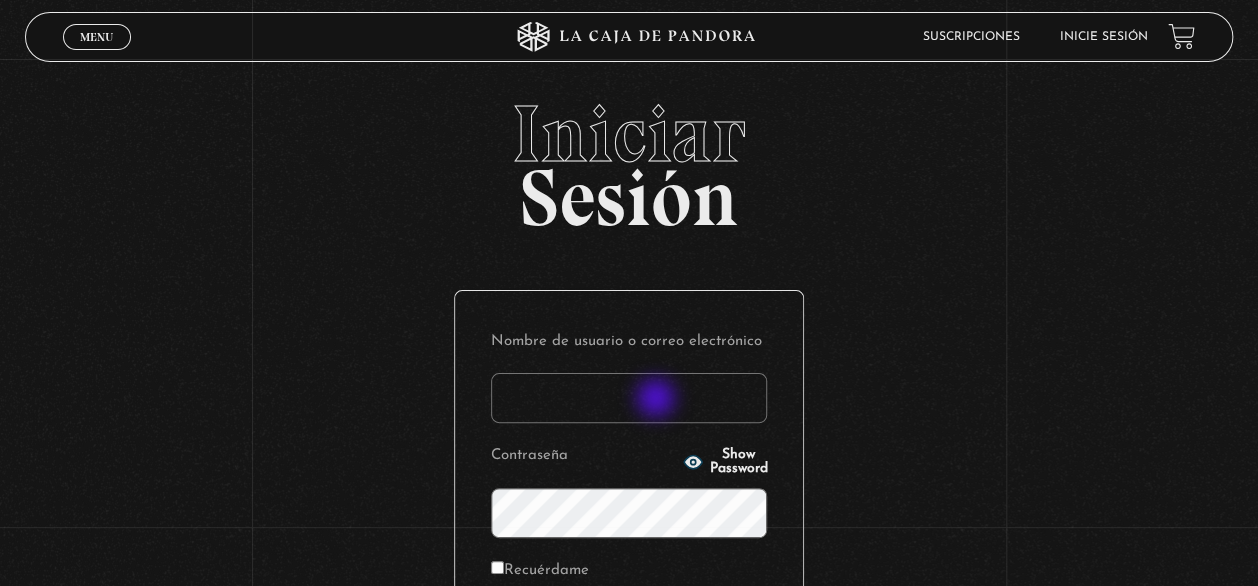 click on "Nombre de usuario o correo electrónico" at bounding box center [629, 398] 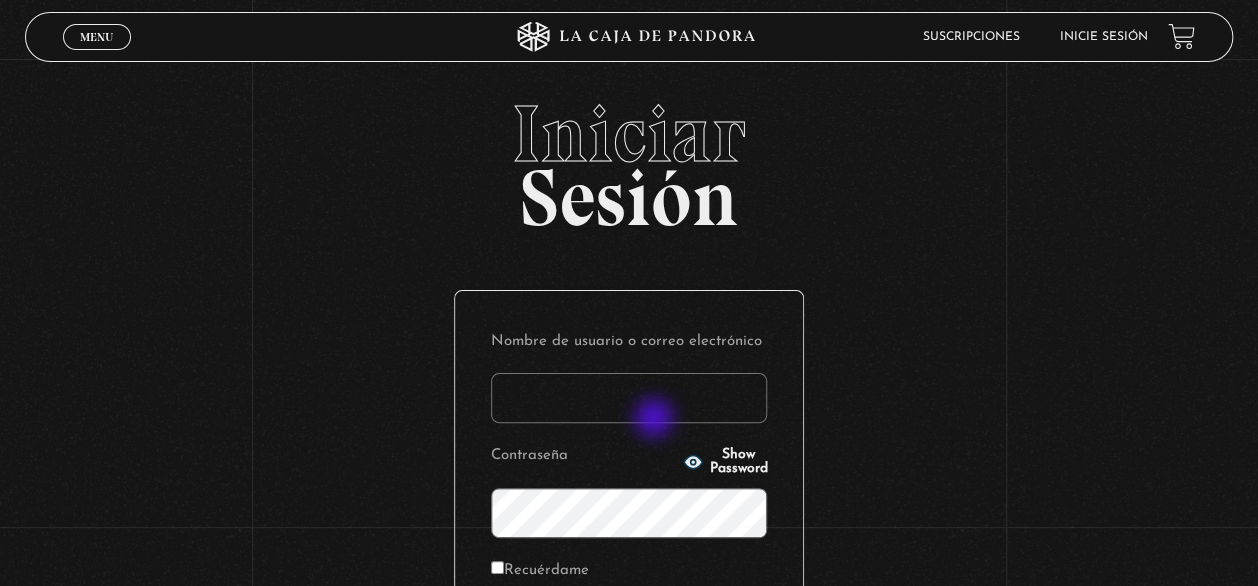 type on "admon.pymaq@[EMAIL]" 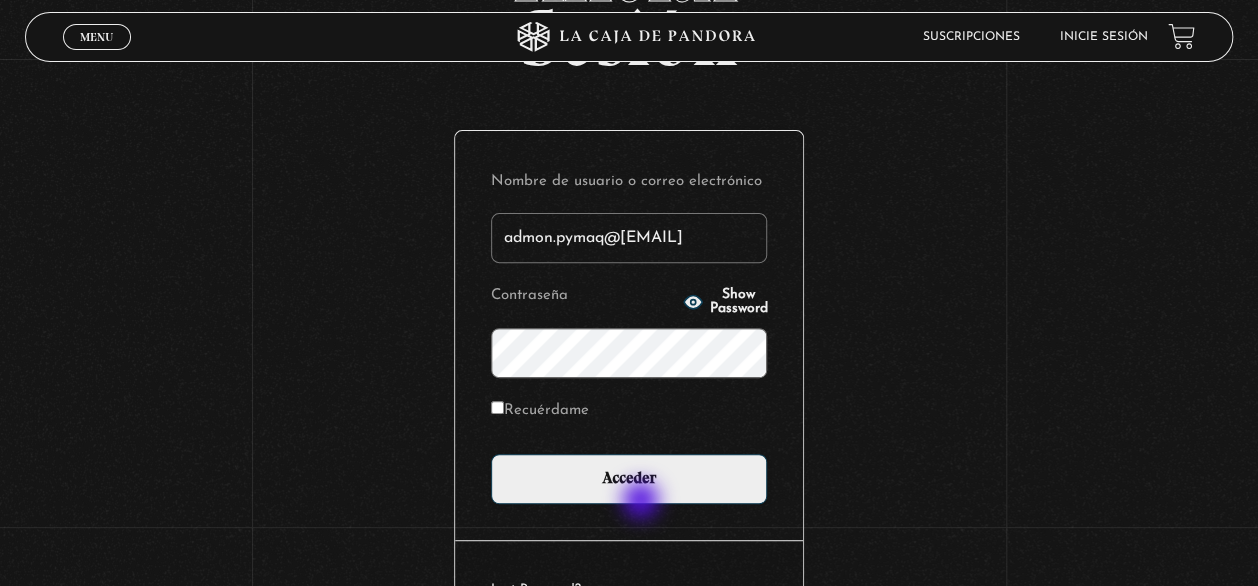 scroll, scrollTop: 281, scrollLeft: 0, axis: vertical 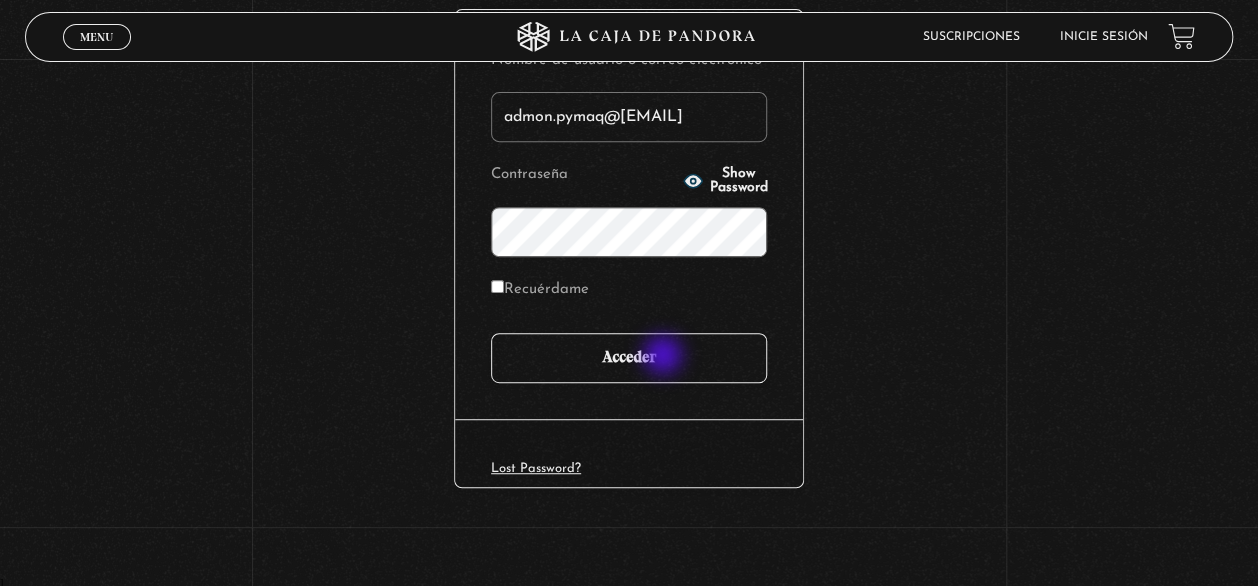 click on "Acceder" at bounding box center (629, 358) 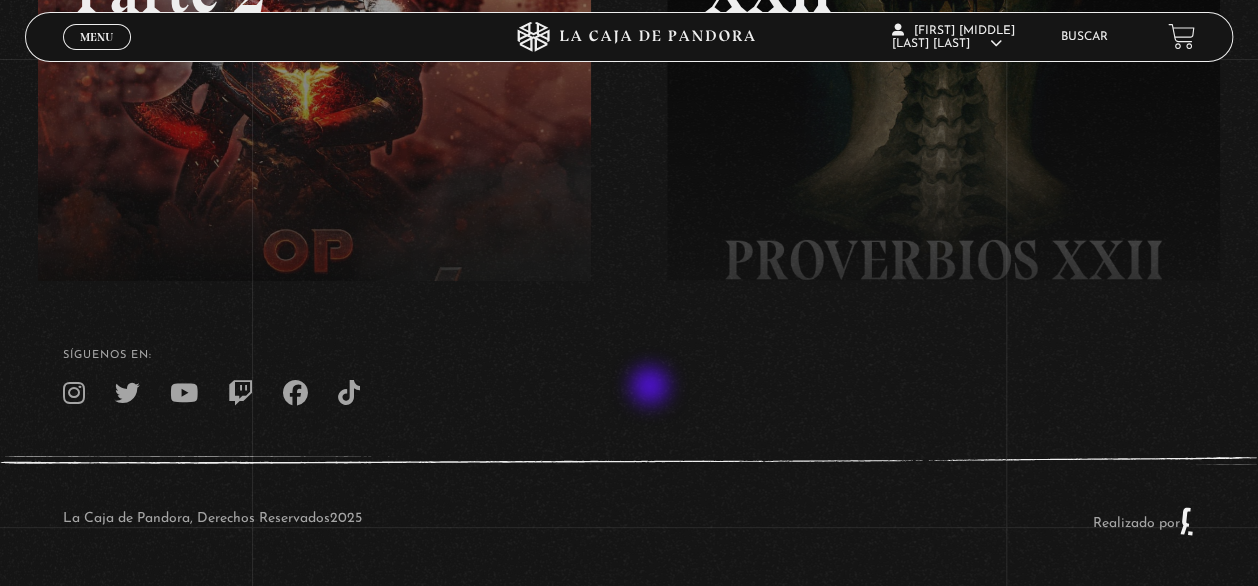 scroll, scrollTop: 0, scrollLeft: 0, axis: both 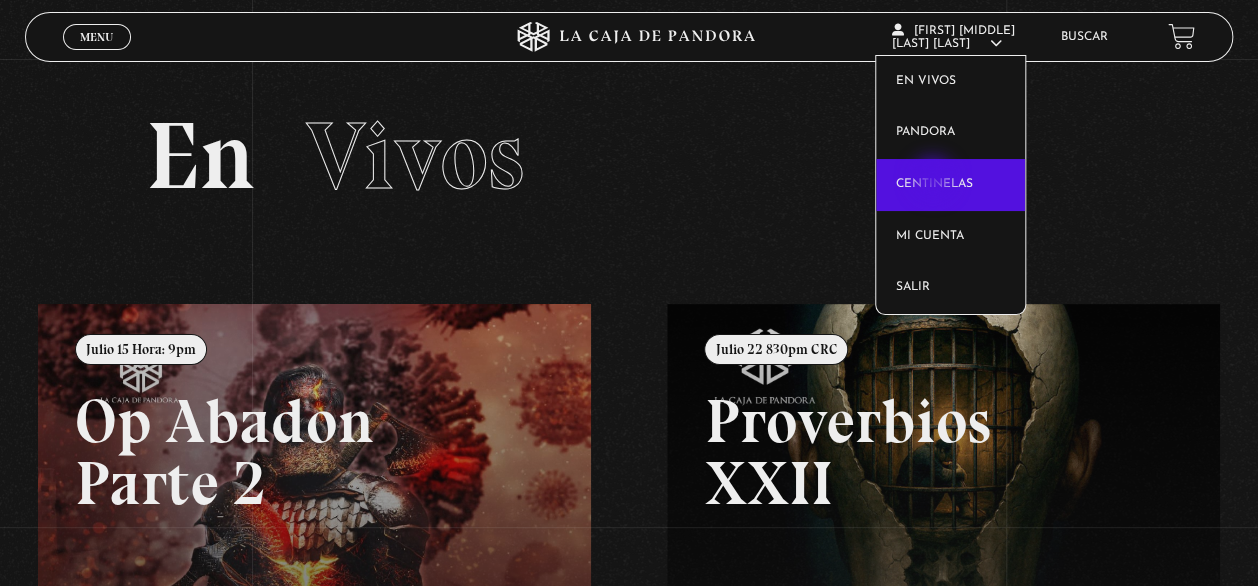 click on "Centinelas" at bounding box center (950, 185) 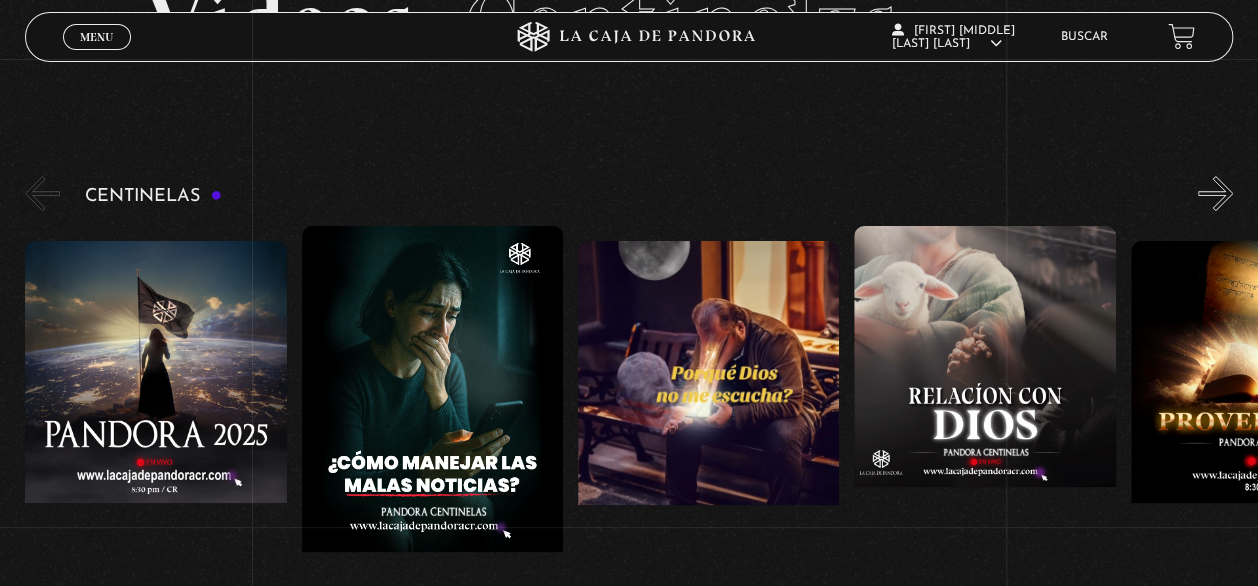 scroll, scrollTop: 160, scrollLeft: 0, axis: vertical 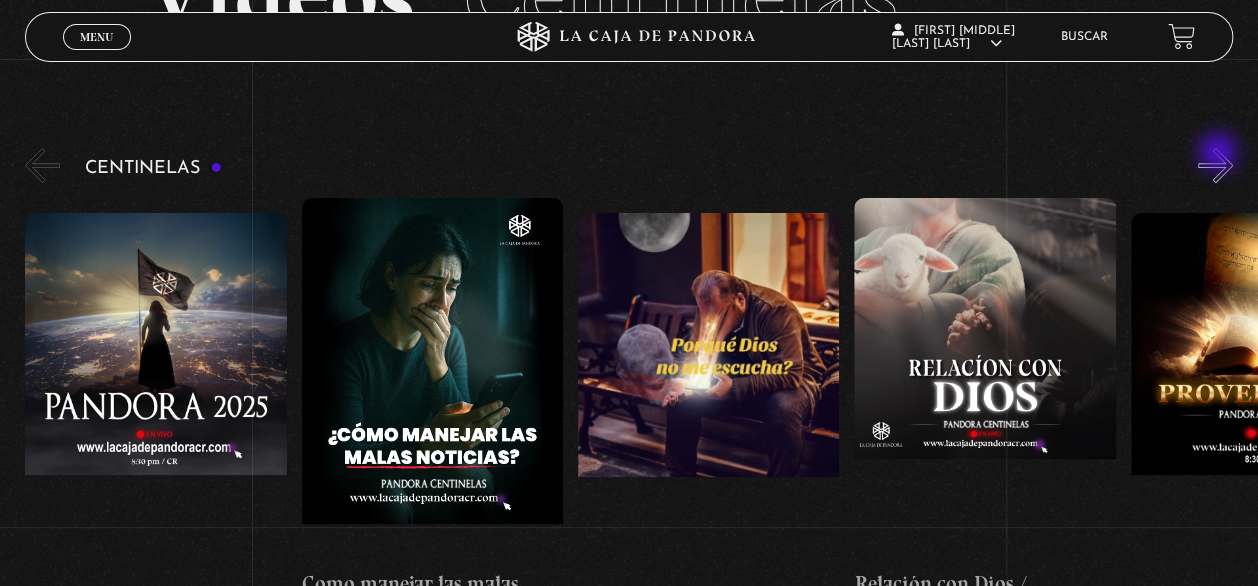 click on "»" at bounding box center (1215, 165) 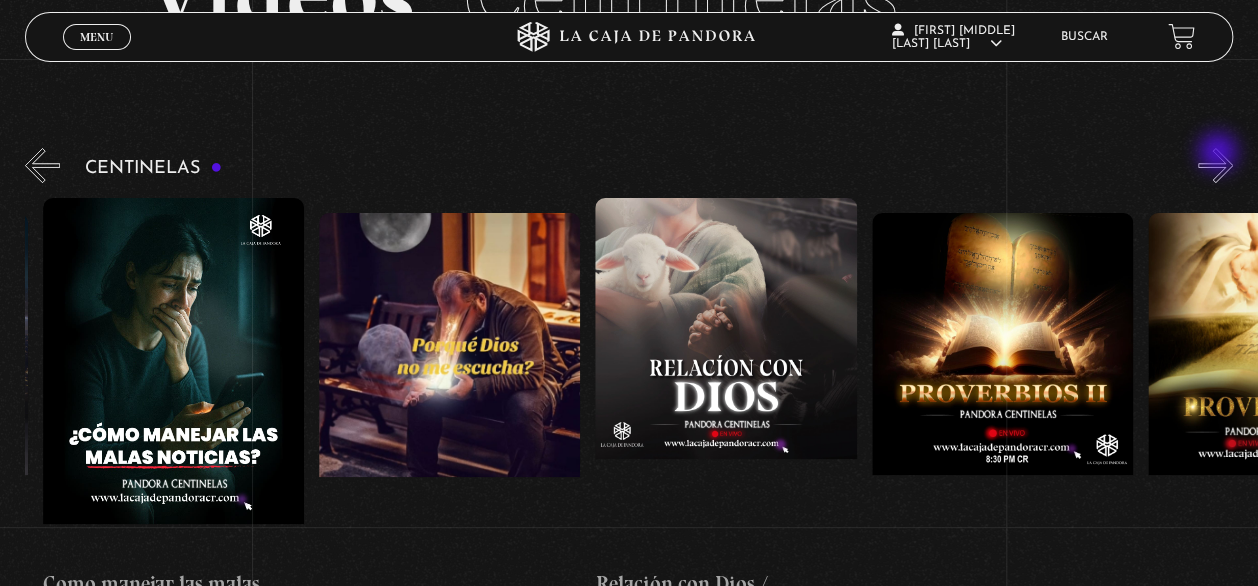 click on "»" at bounding box center (1215, 165) 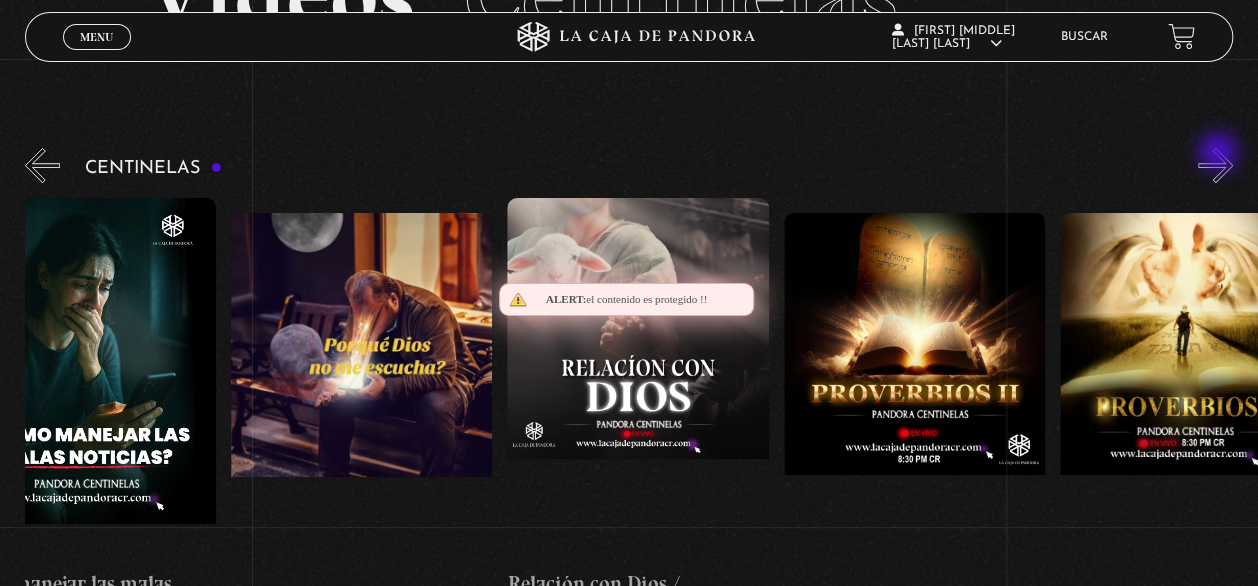 click on "»" at bounding box center (1215, 165) 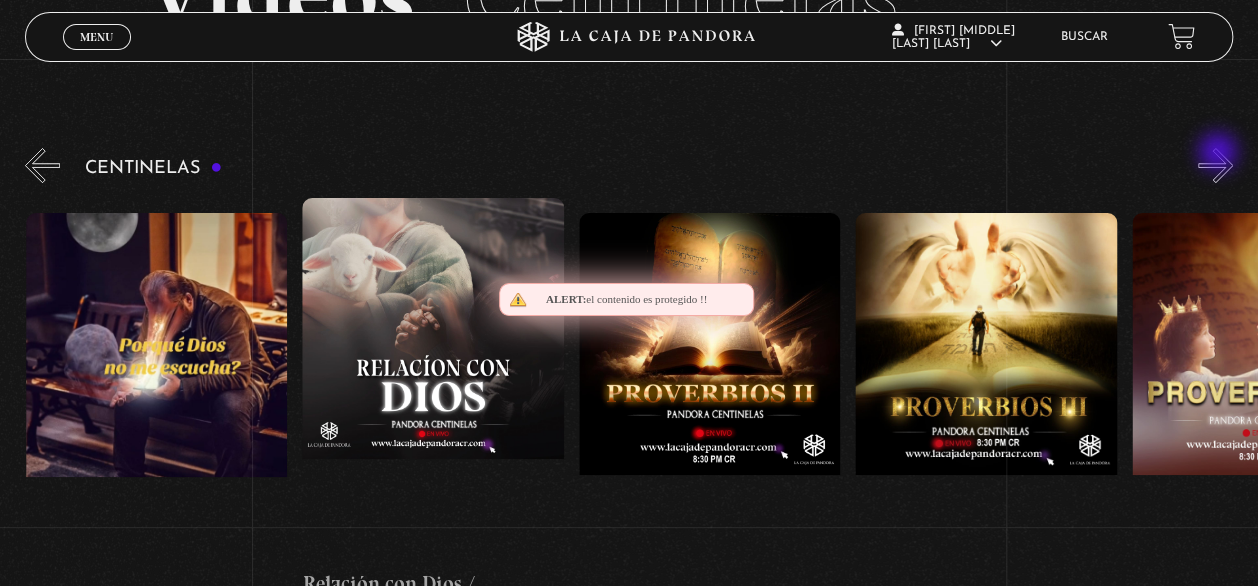 click on "»" at bounding box center (1215, 165) 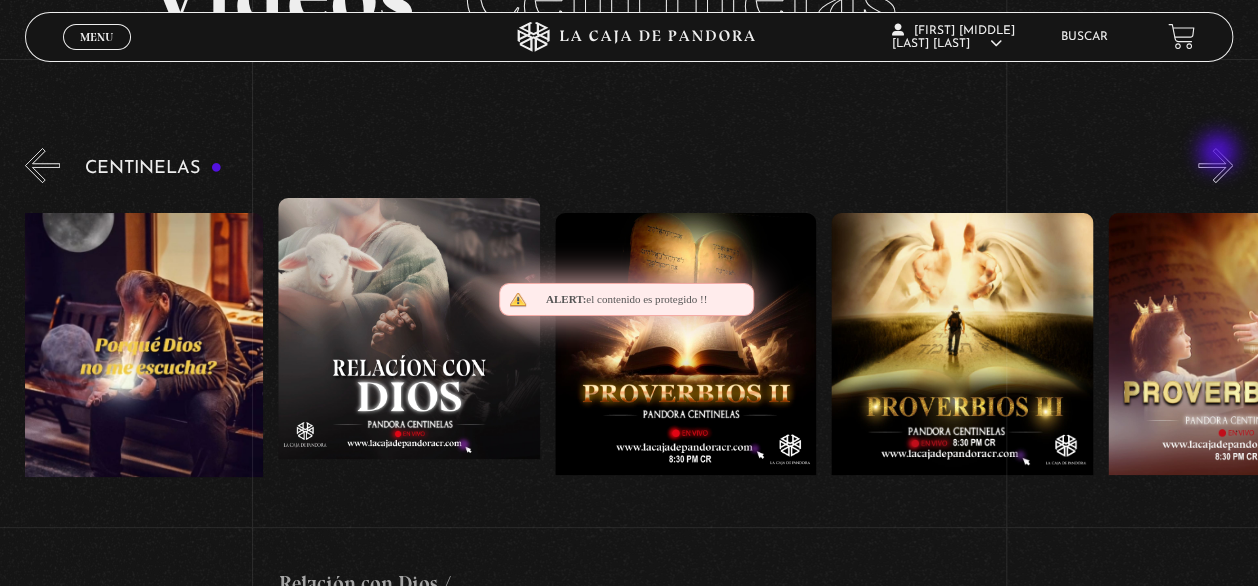 click on "»" at bounding box center [1215, 165] 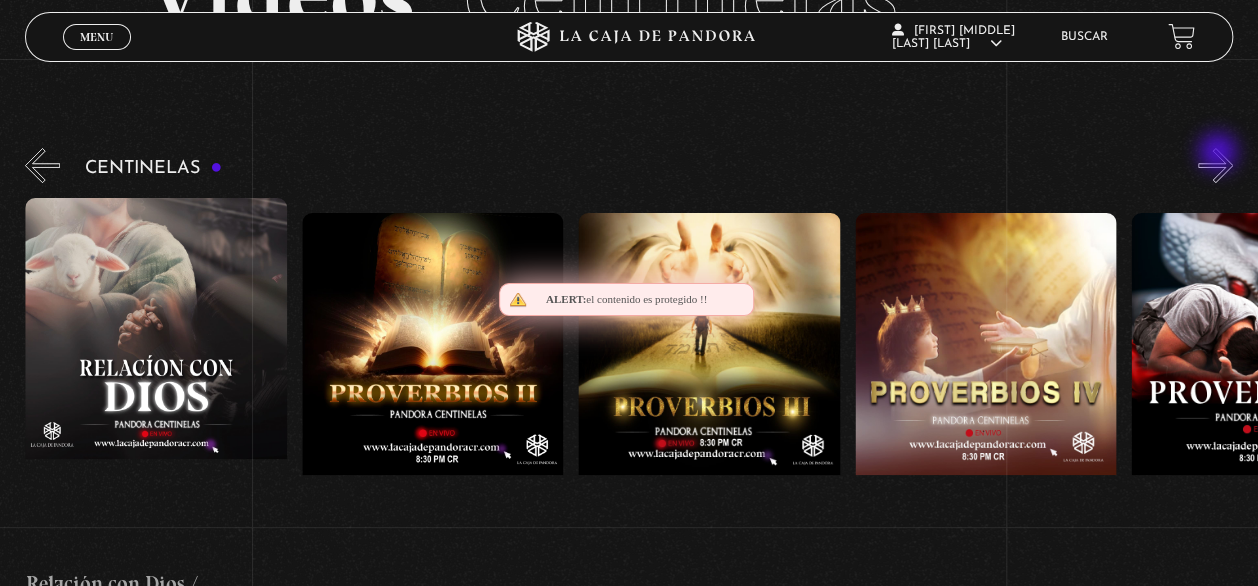 click on "»" at bounding box center [1215, 165] 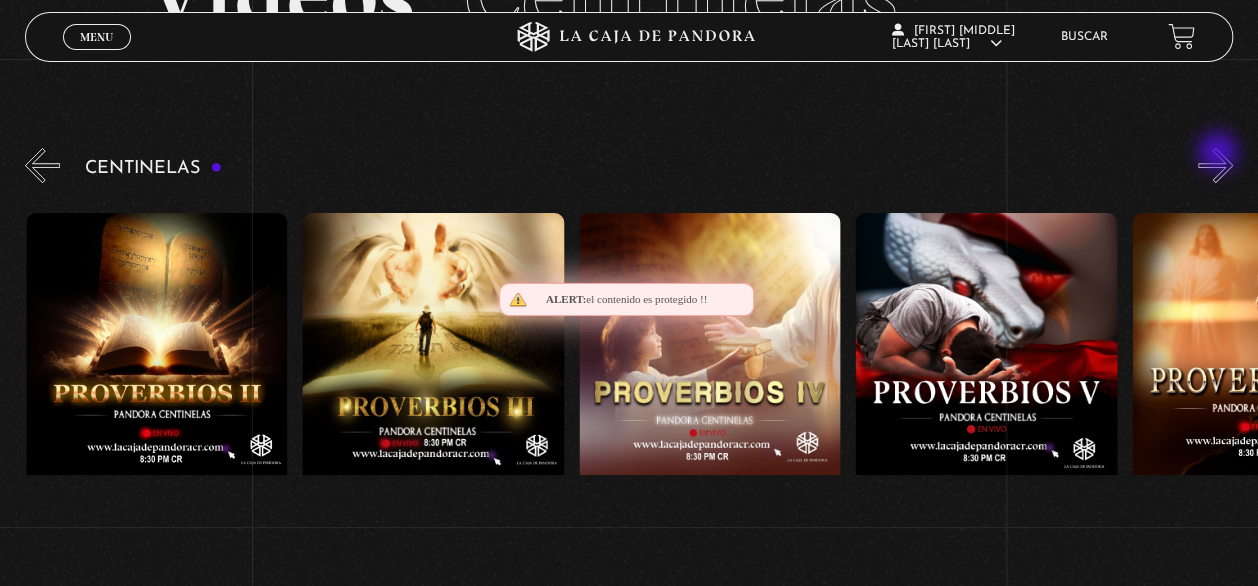 click on "»" at bounding box center (1215, 165) 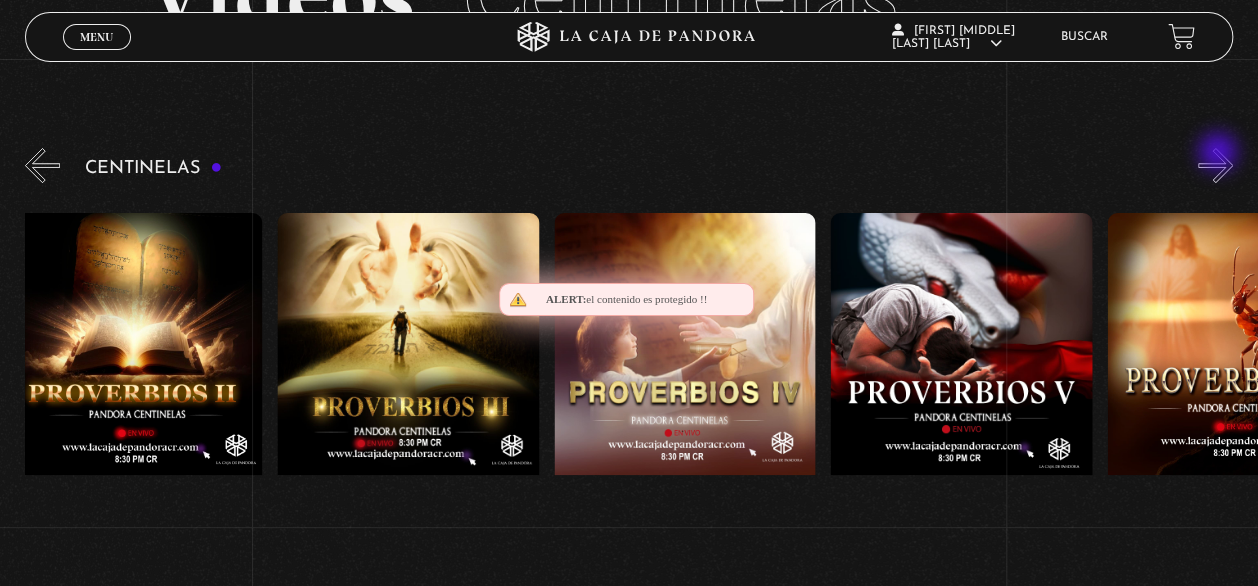 click on "»" at bounding box center [1215, 165] 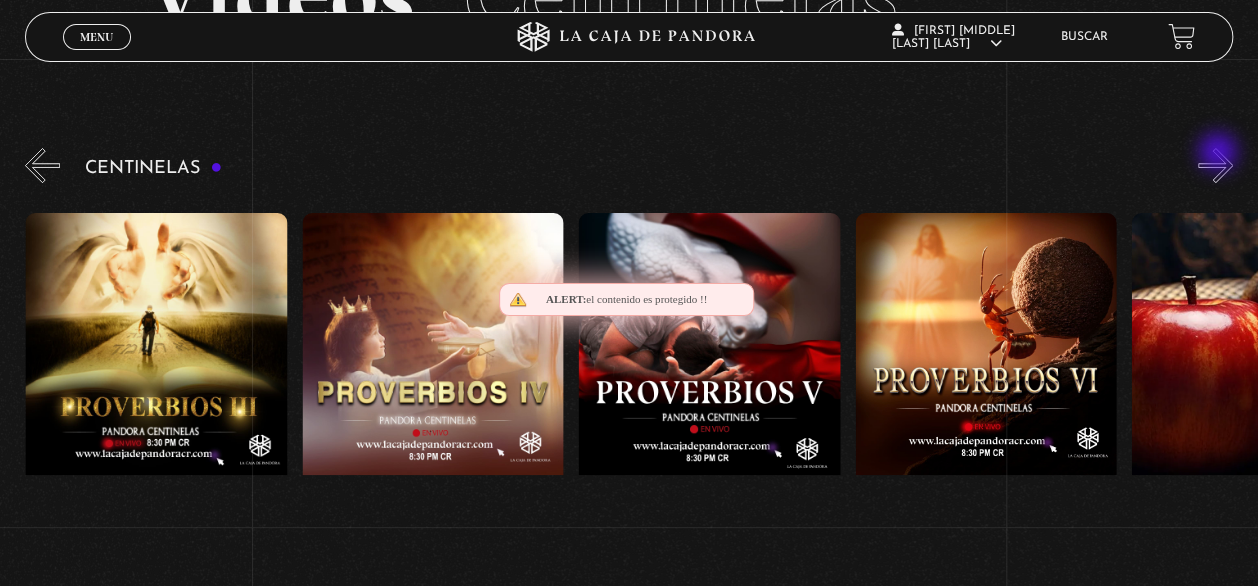 click on "»" at bounding box center [1215, 165] 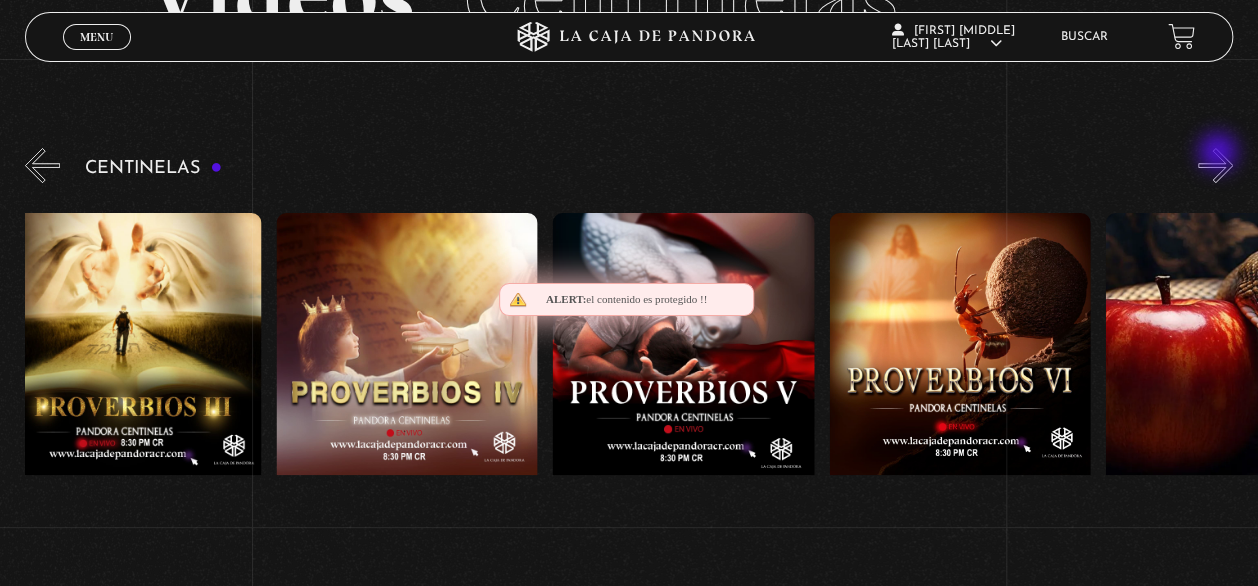 click on "»" at bounding box center (1215, 165) 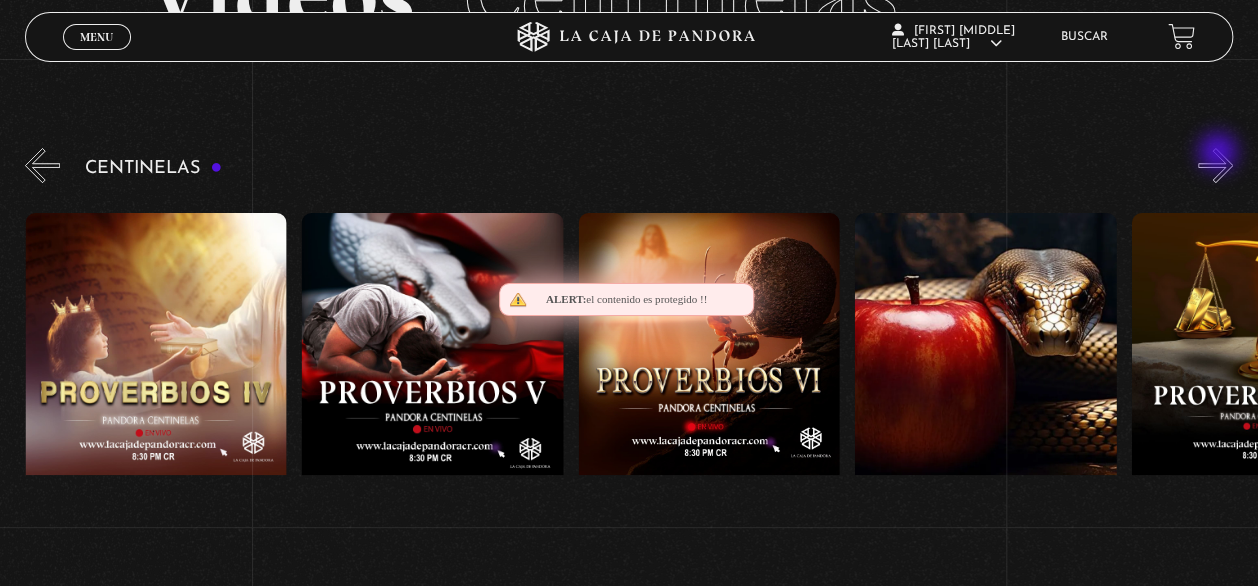 click on "»" at bounding box center (1215, 165) 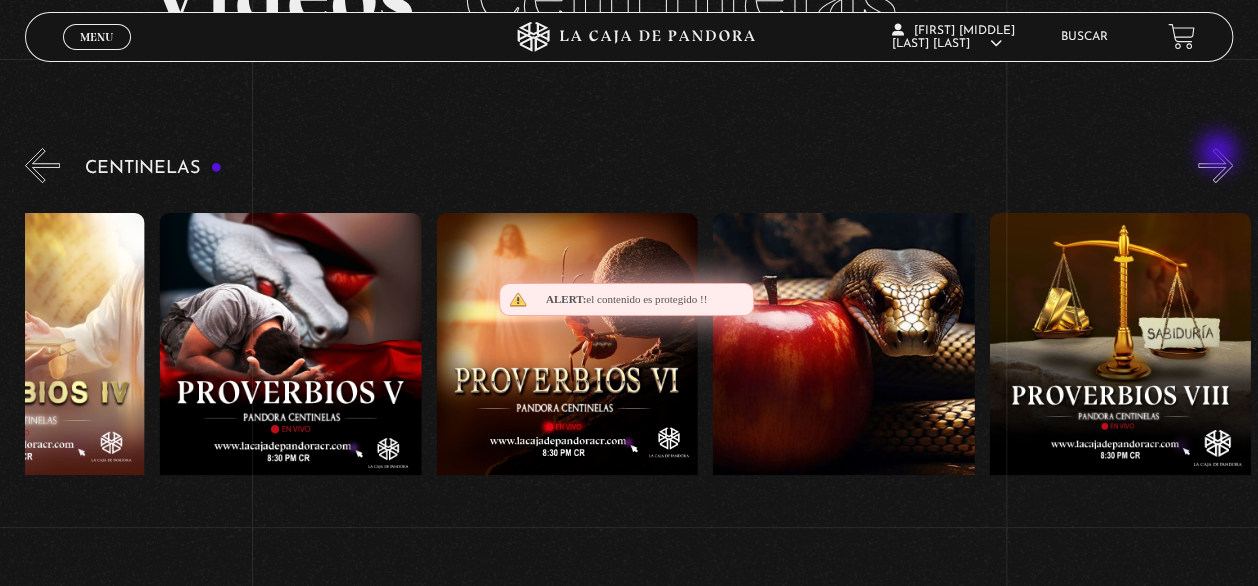 click on "»" at bounding box center [1215, 165] 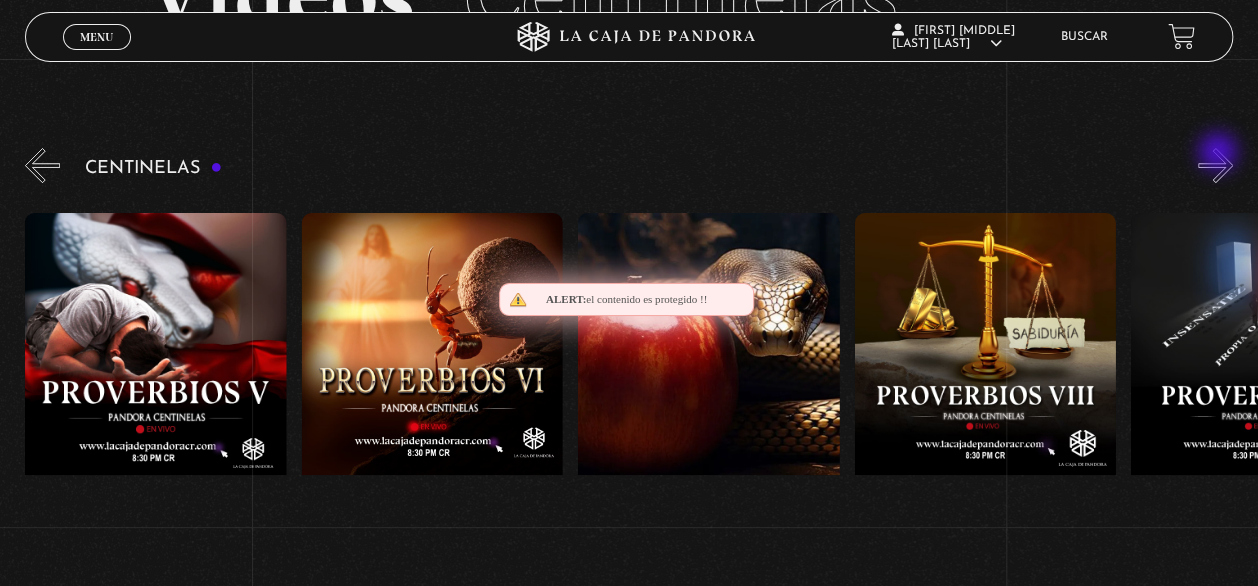 click on "»" at bounding box center [1215, 165] 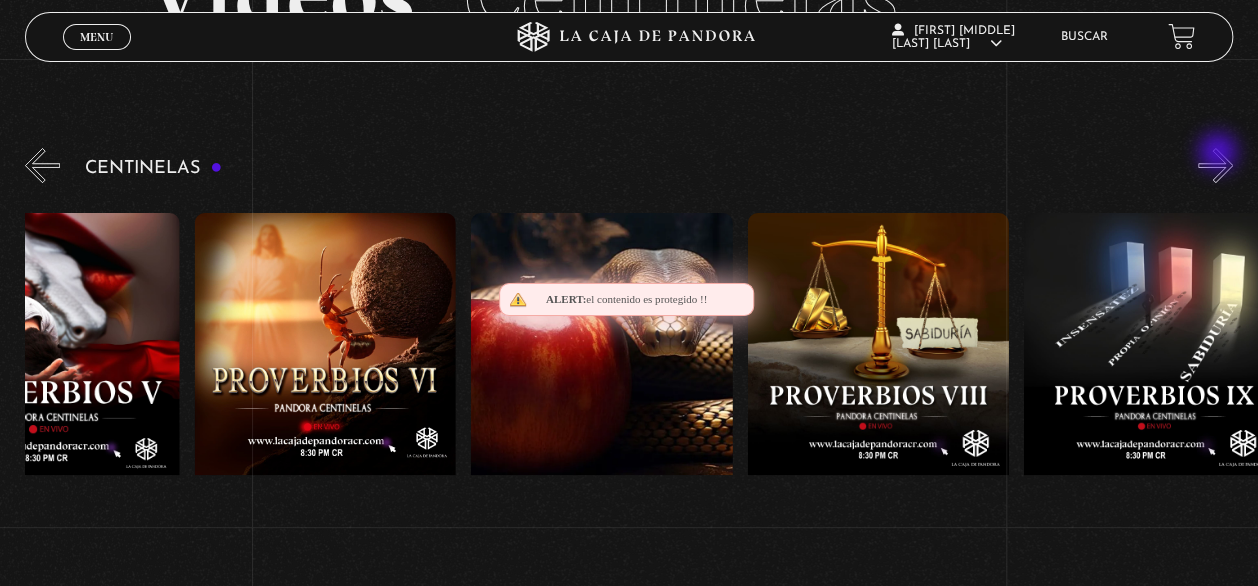click on "»" at bounding box center [1215, 165] 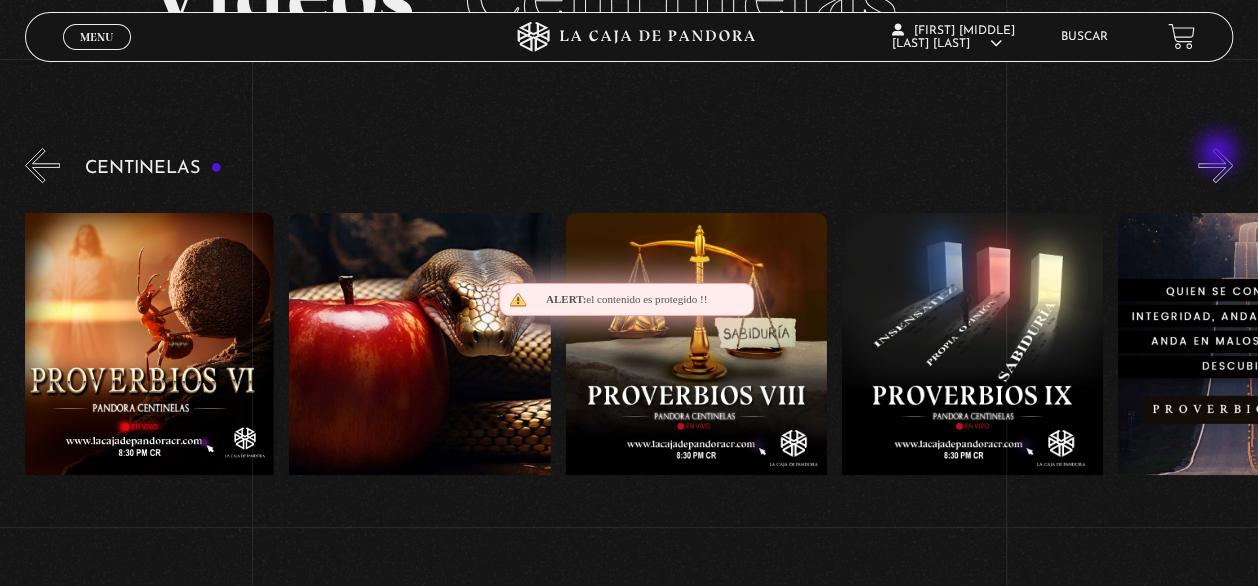 click on "»" at bounding box center [1215, 165] 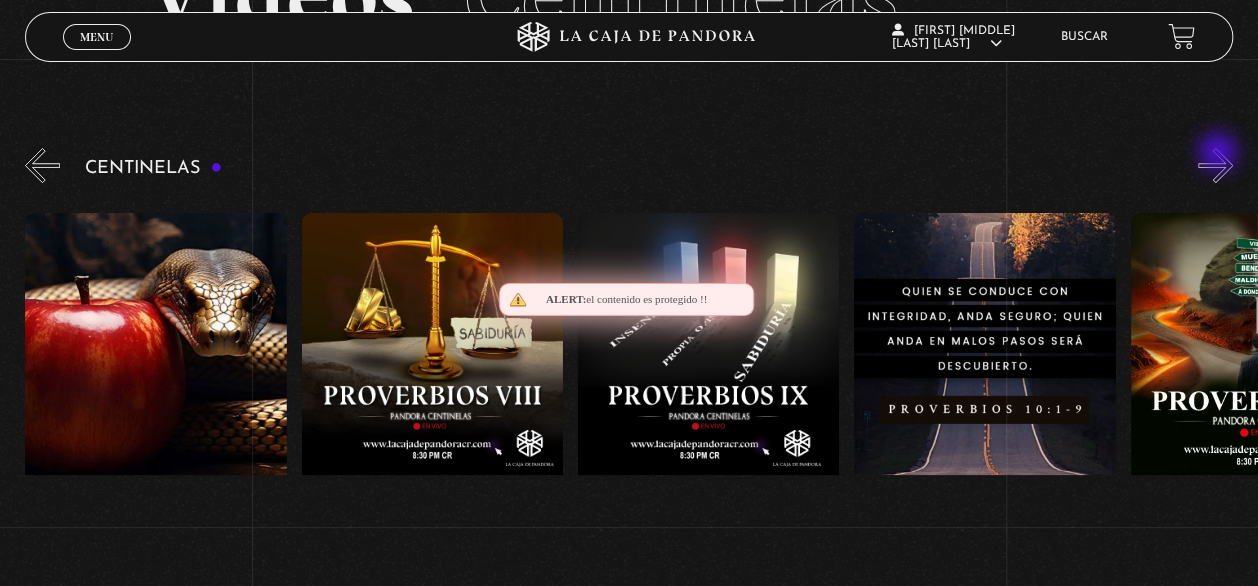 click on "»" at bounding box center [1215, 165] 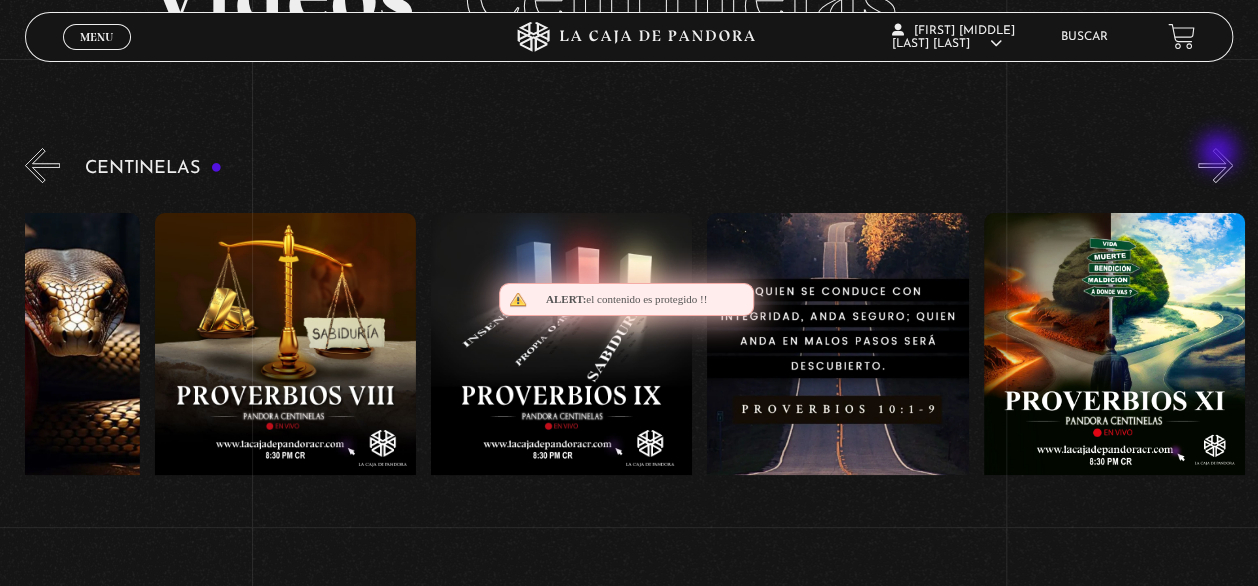 click on "»" at bounding box center (1215, 165) 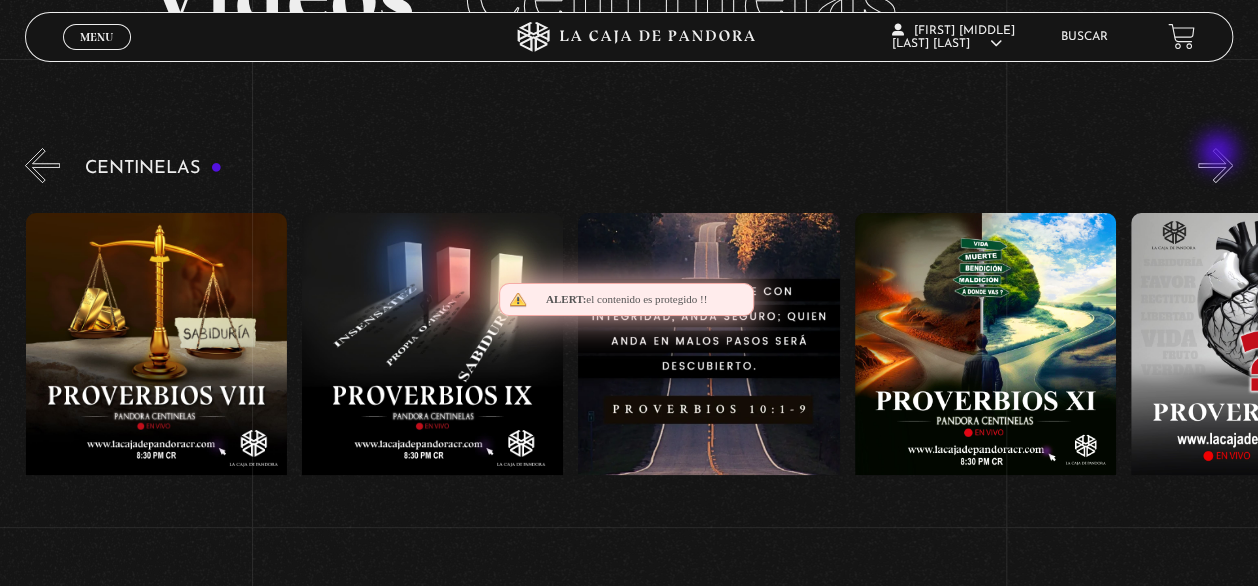 click on "»" at bounding box center (1215, 165) 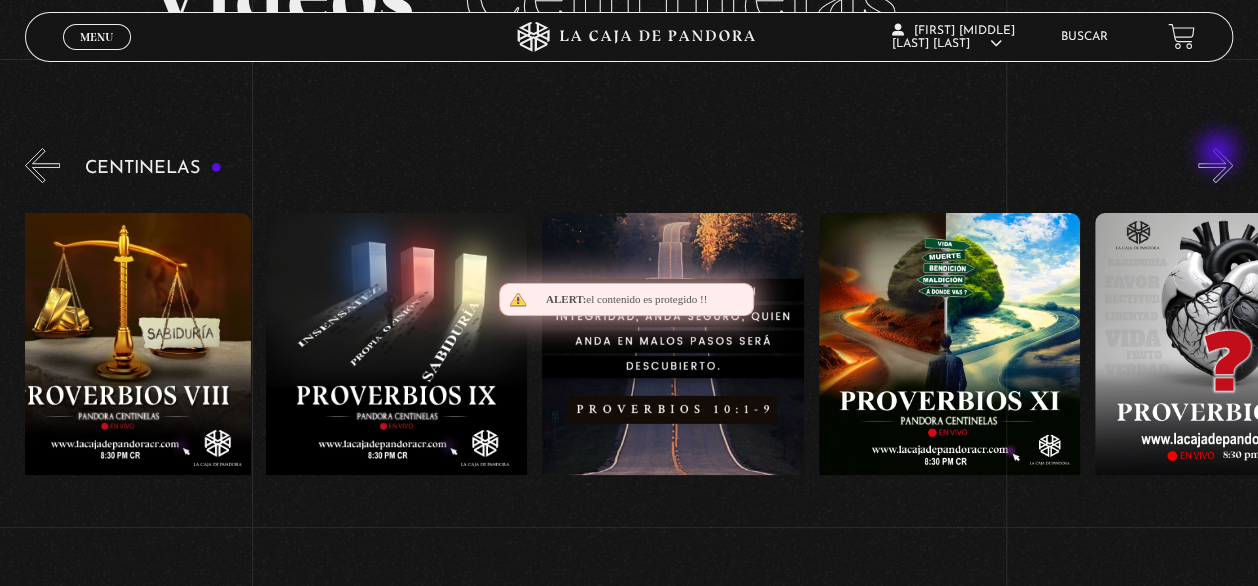 click on "»" at bounding box center (1215, 165) 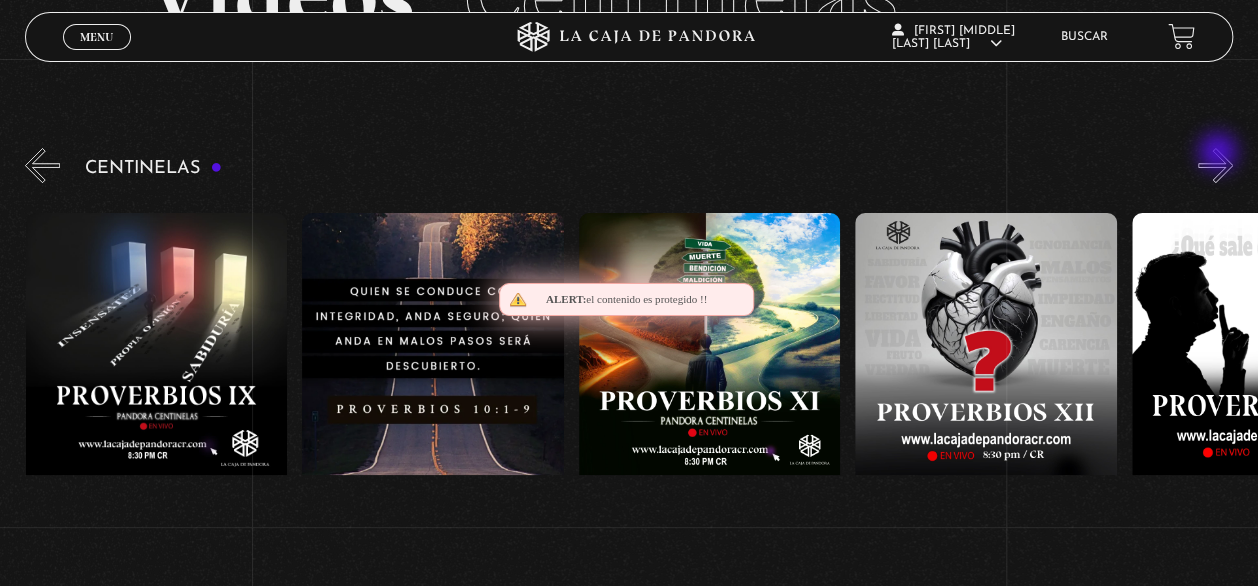 click on "»" at bounding box center (1215, 165) 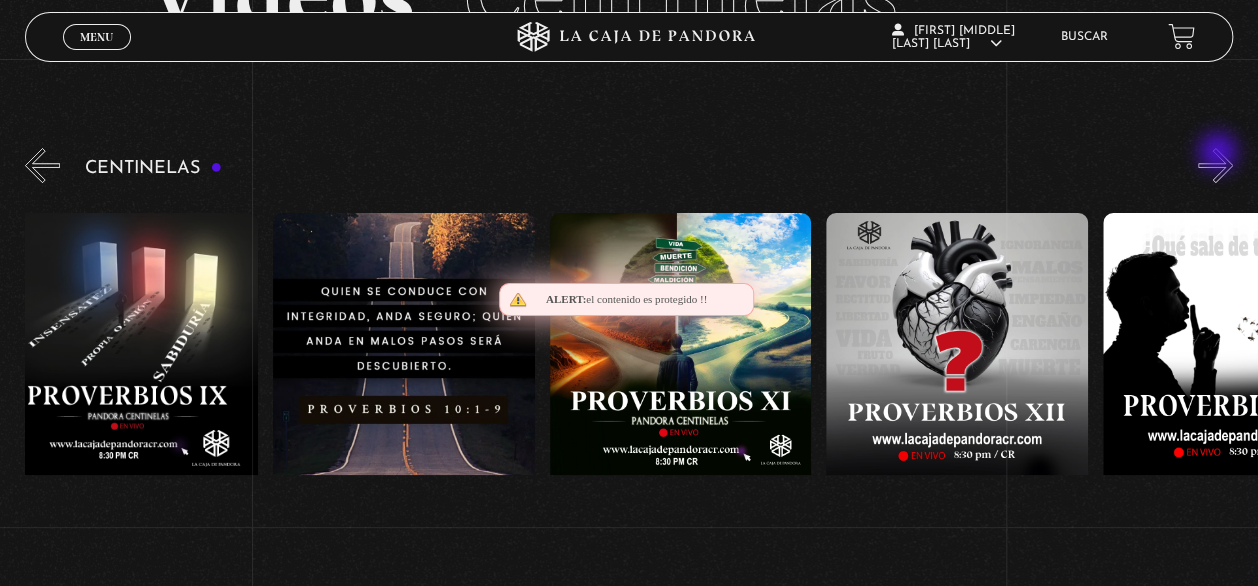 click on "»" at bounding box center (1215, 165) 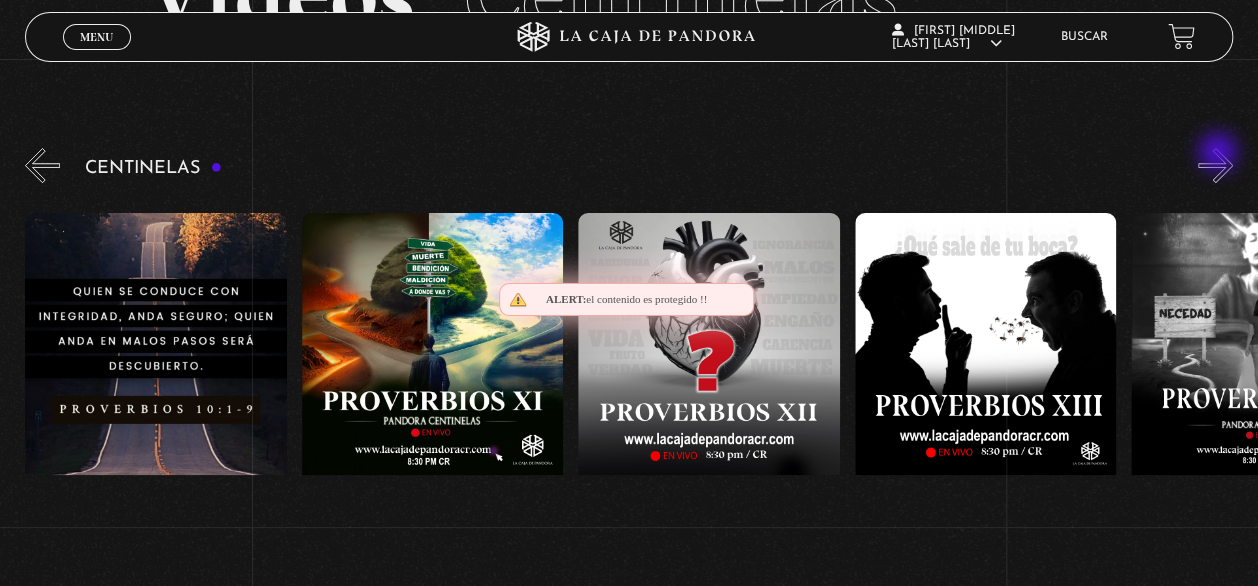 click on "»" at bounding box center [1215, 165] 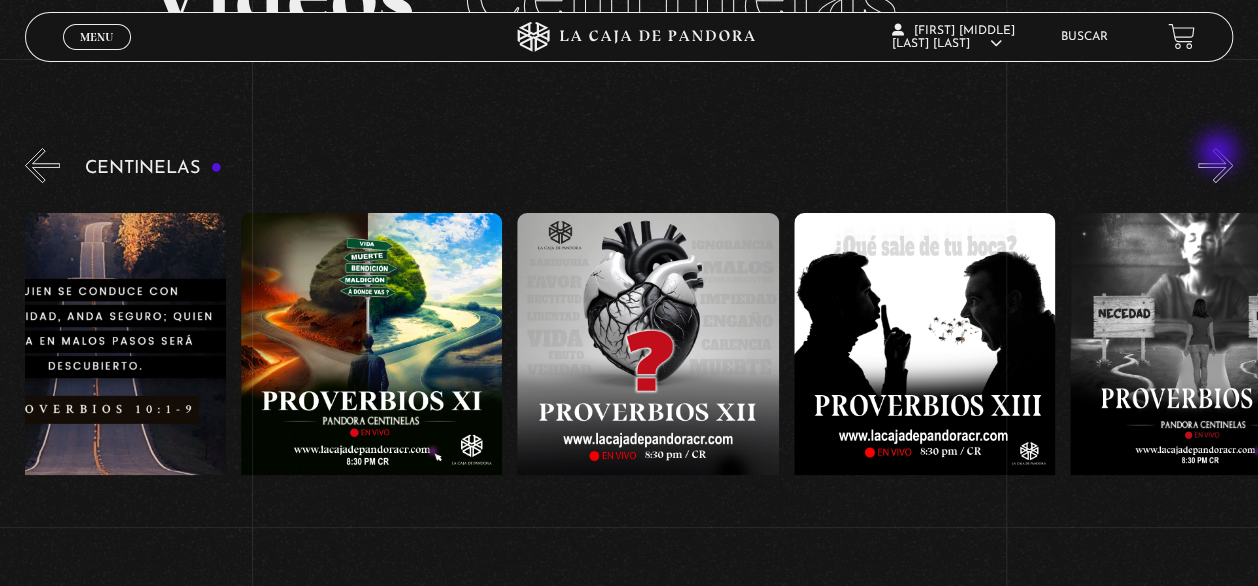 click on "»" at bounding box center (1215, 165) 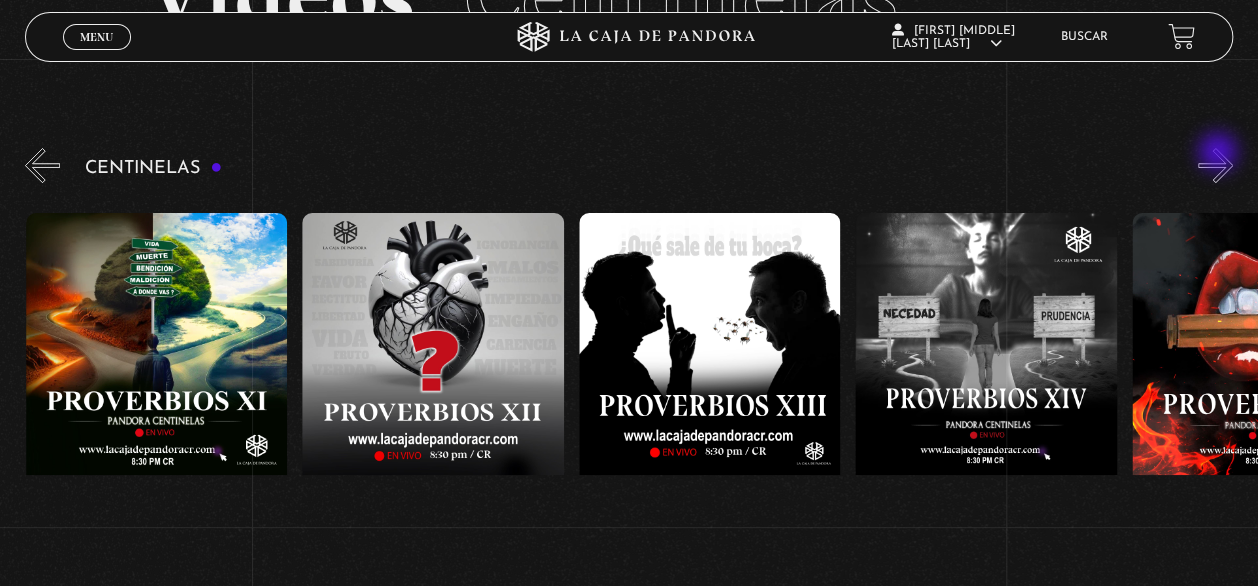 click on "»" at bounding box center [1215, 165] 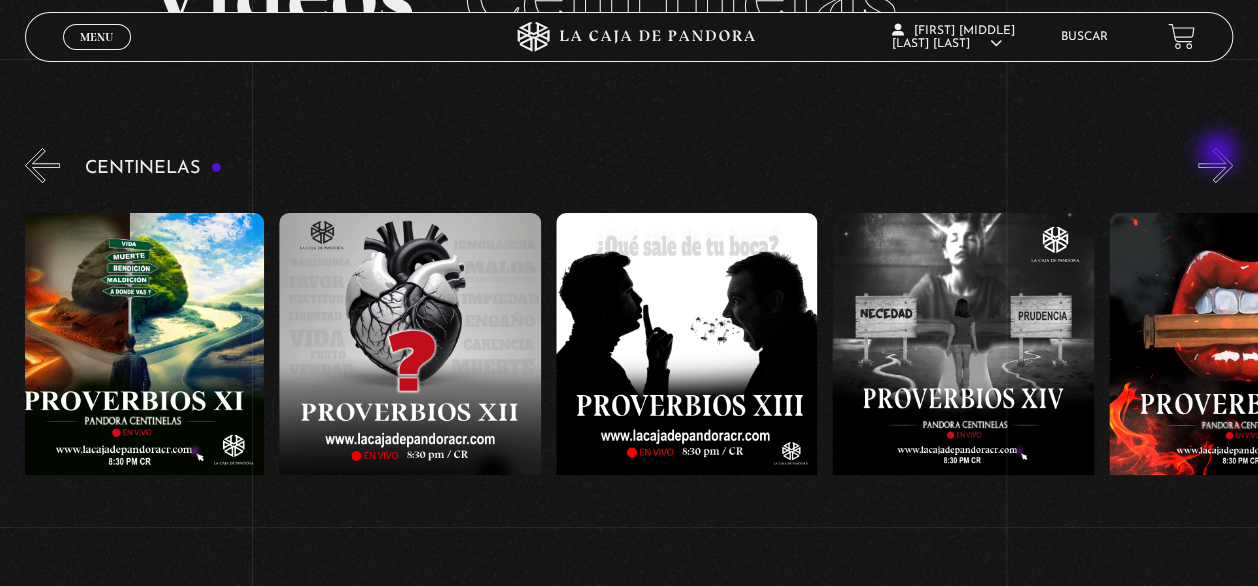 click on "»" at bounding box center [1215, 165] 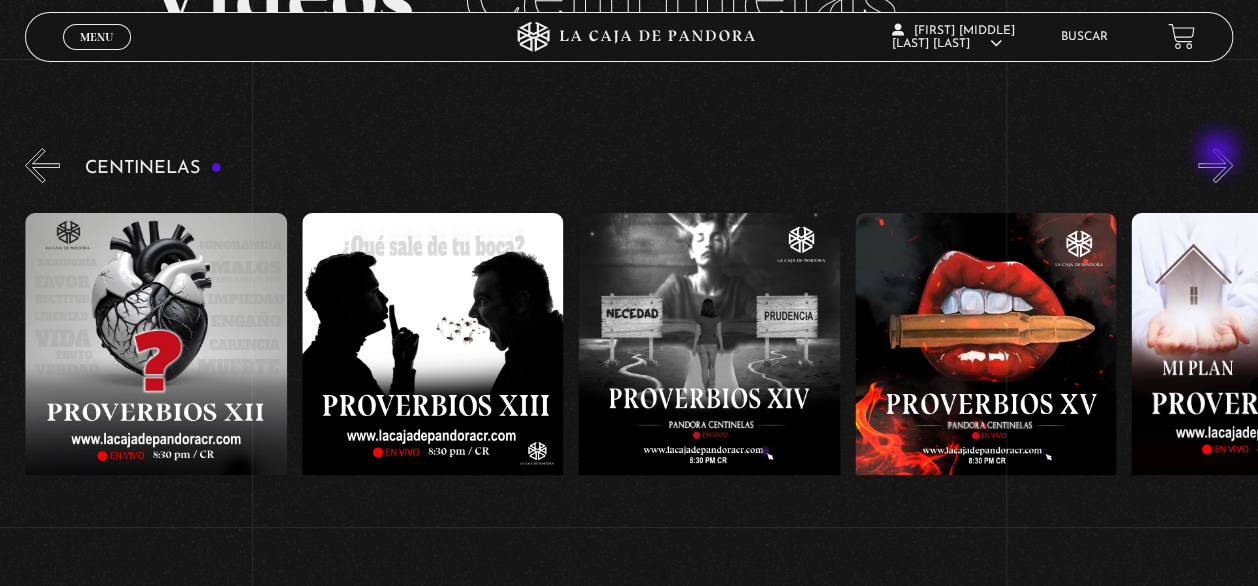 click on "»" at bounding box center (1215, 165) 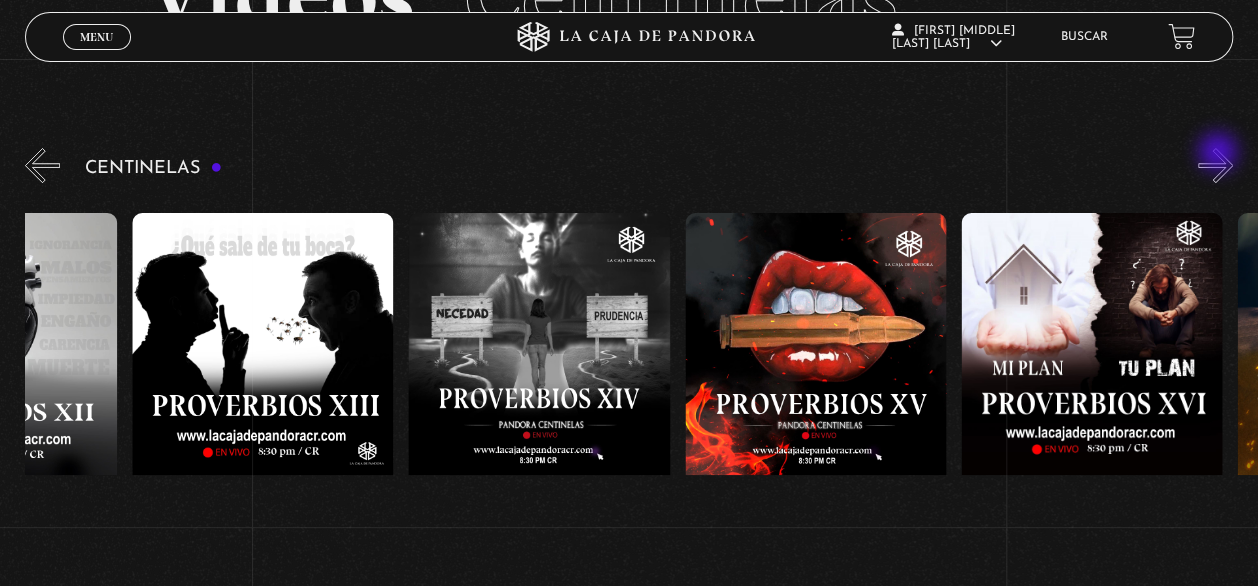 click on "»" at bounding box center (1215, 165) 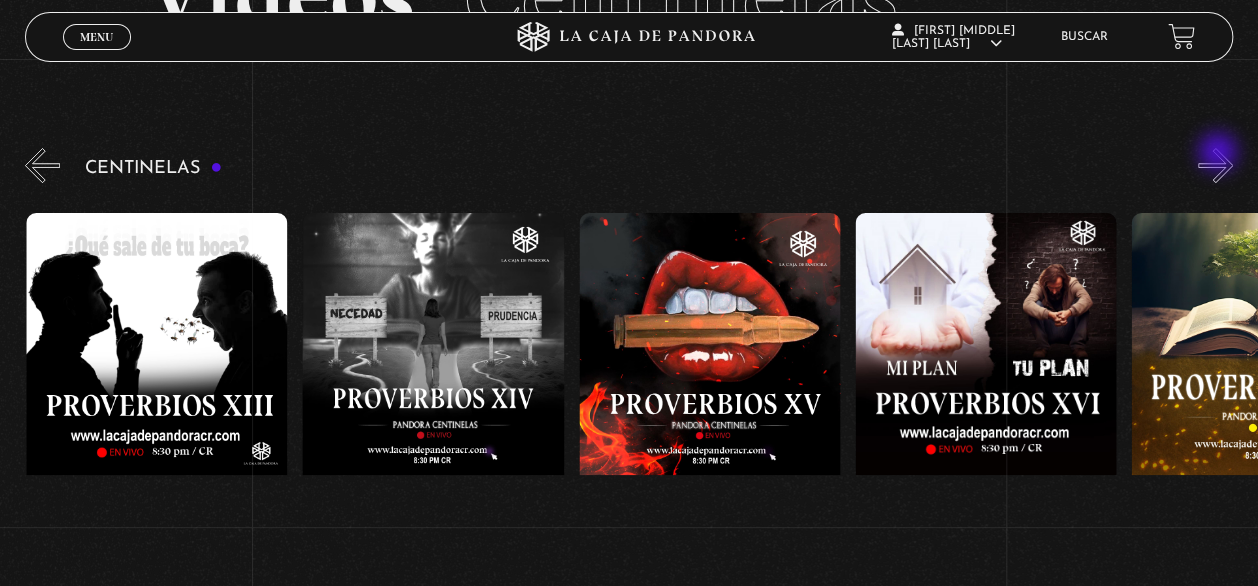 click on "»" at bounding box center [1215, 165] 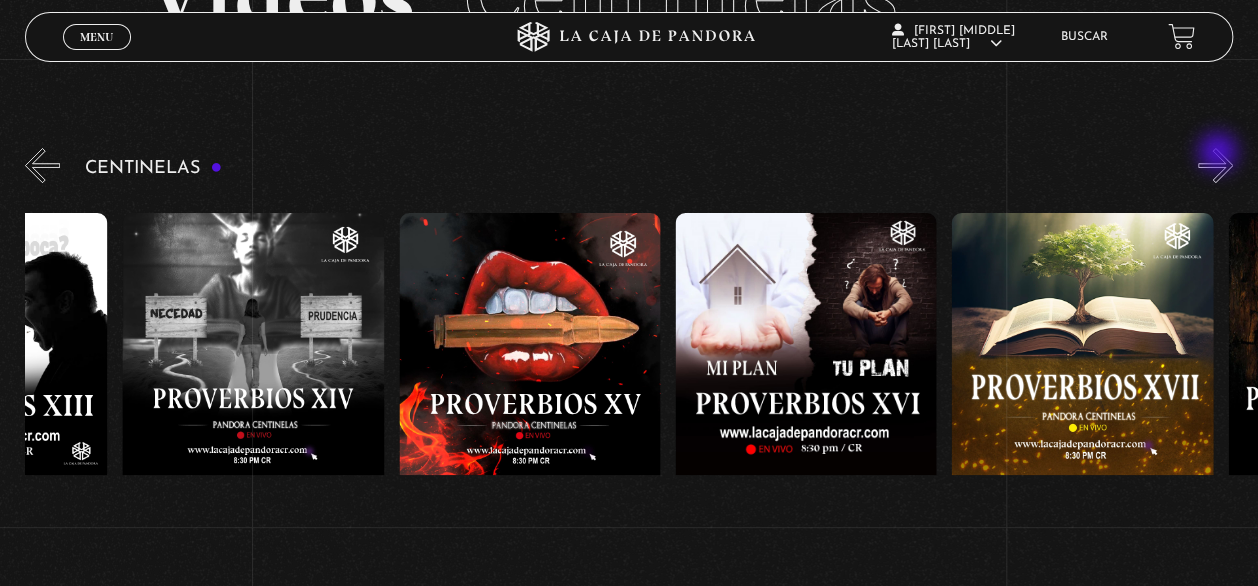 click on "»" at bounding box center [1215, 165] 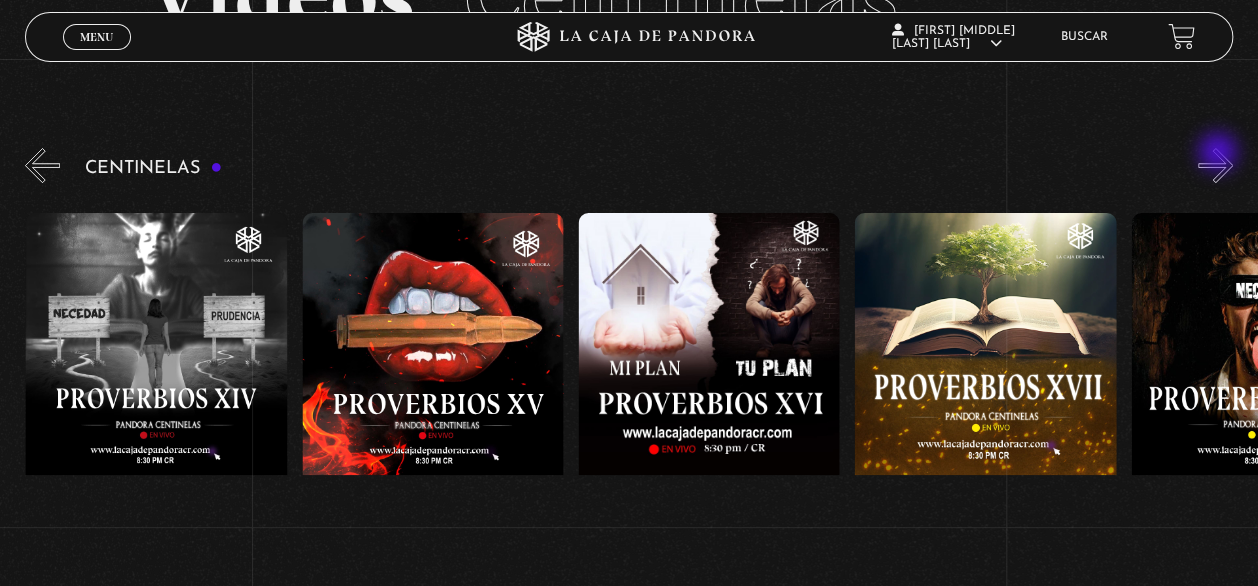 click on "»" at bounding box center [1215, 165] 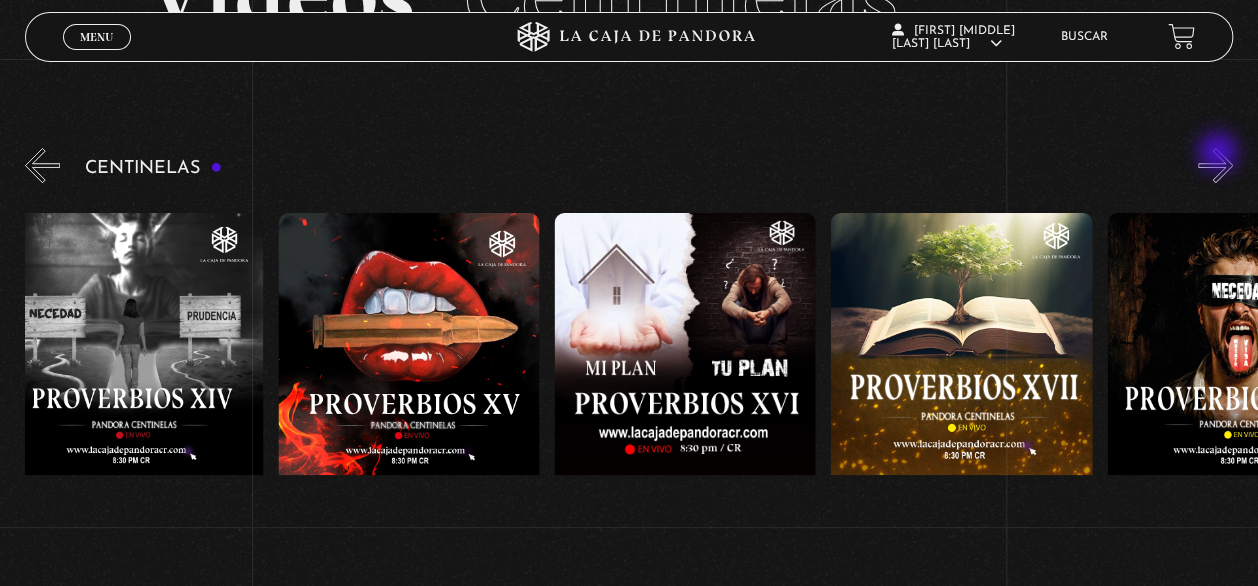 click on "»" at bounding box center [1215, 165] 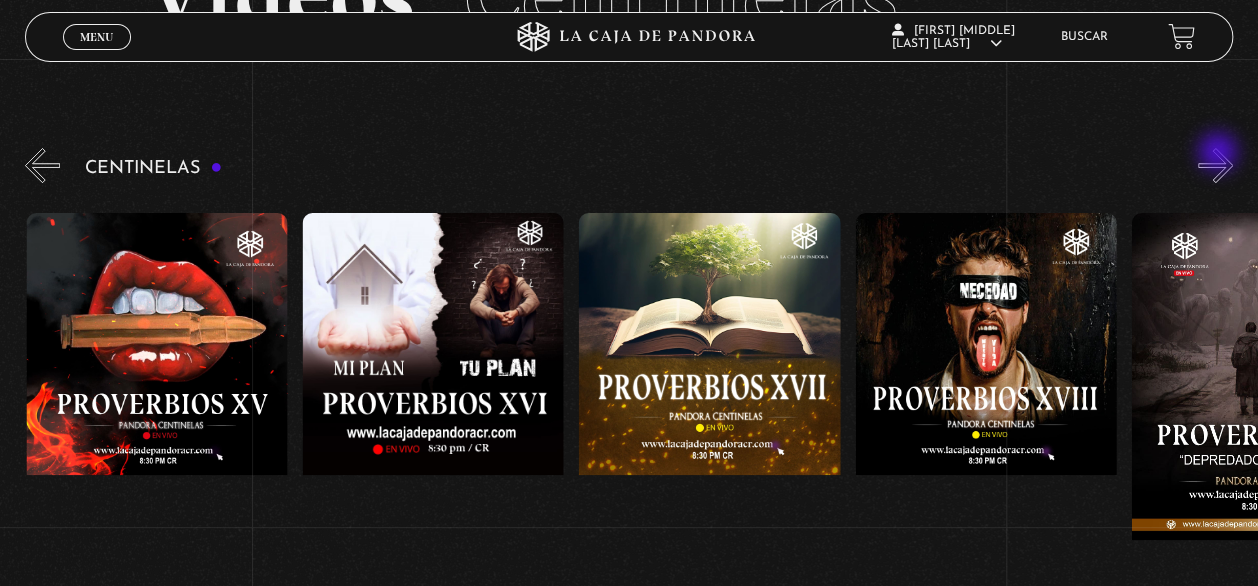 click on "»" at bounding box center [1215, 165] 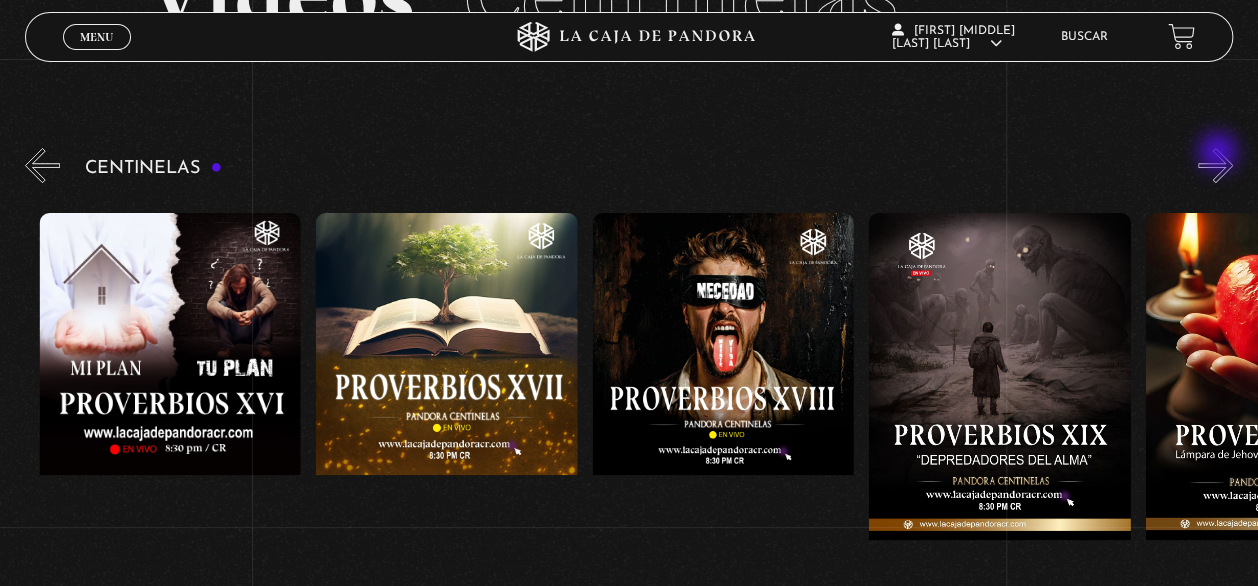 click on "»" at bounding box center [1215, 165] 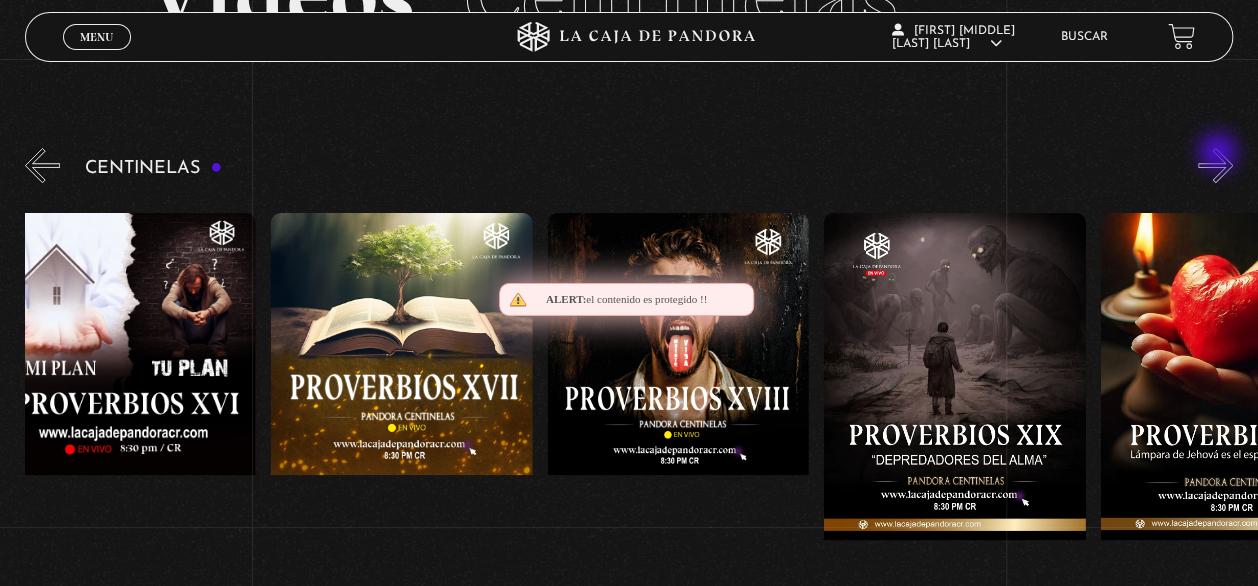 click on "»" at bounding box center (1215, 165) 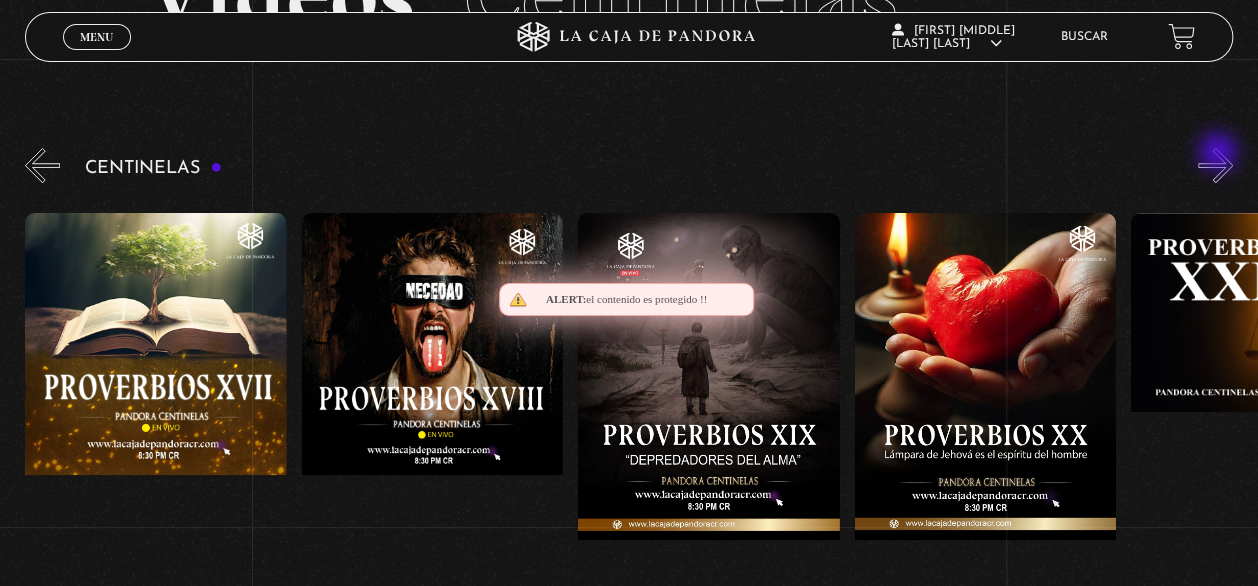click on "»" at bounding box center [1215, 165] 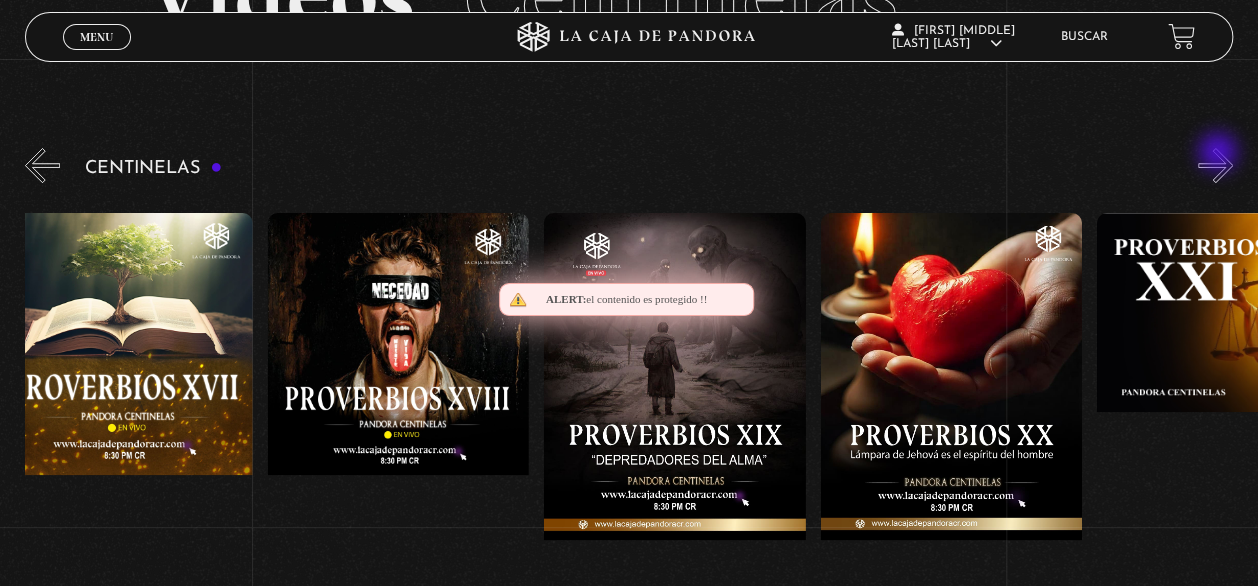 click on "»" at bounding box center (1215, 165) 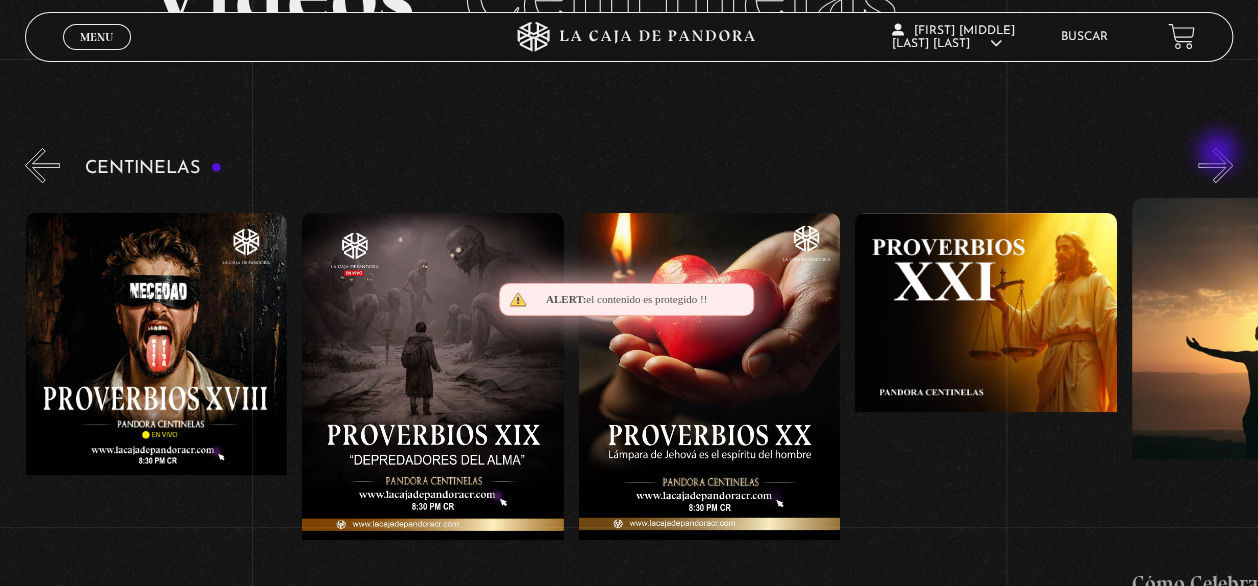 click on "»" at bounding box center (1215, 165) 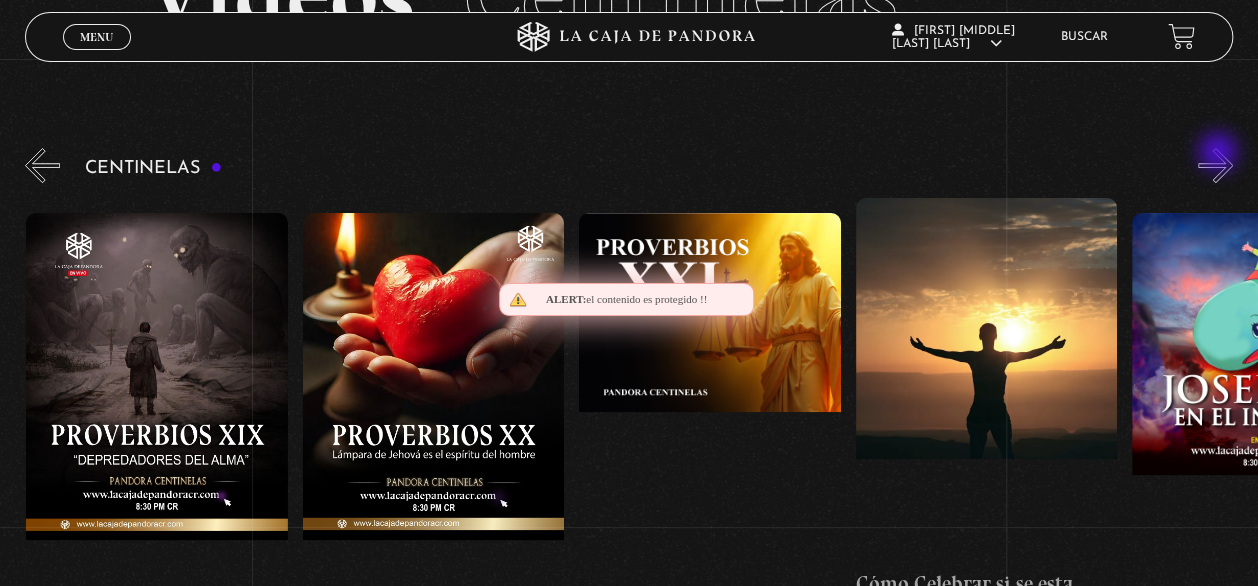 scroll, scrollTop: 0, scrollLeft: 5805, axis: horizontal 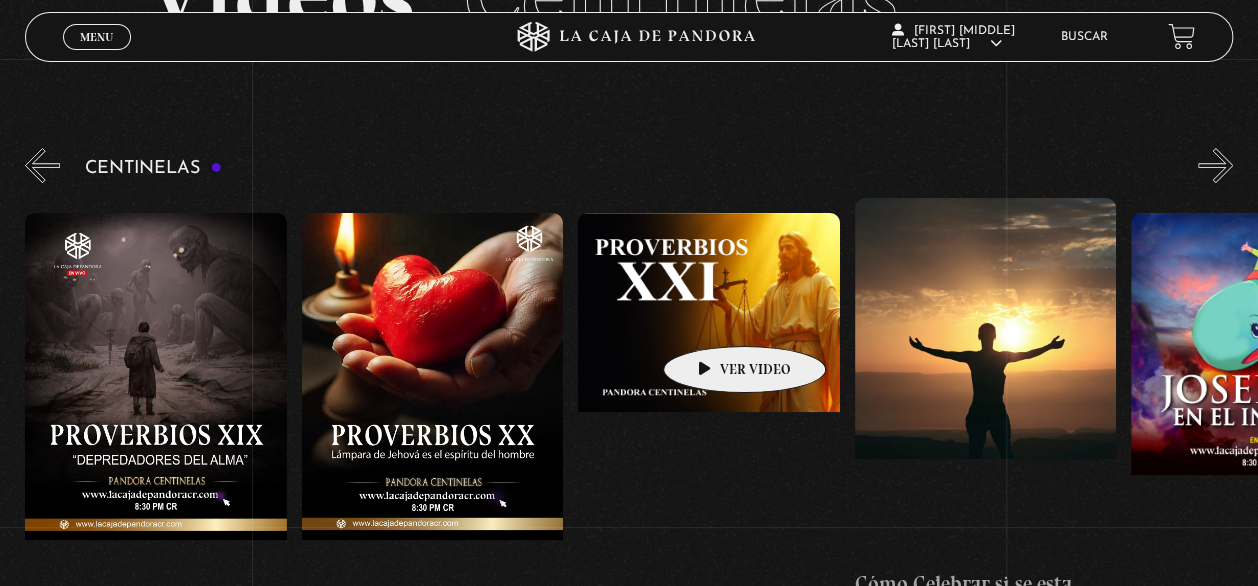 click at bounding box center [708, 393] 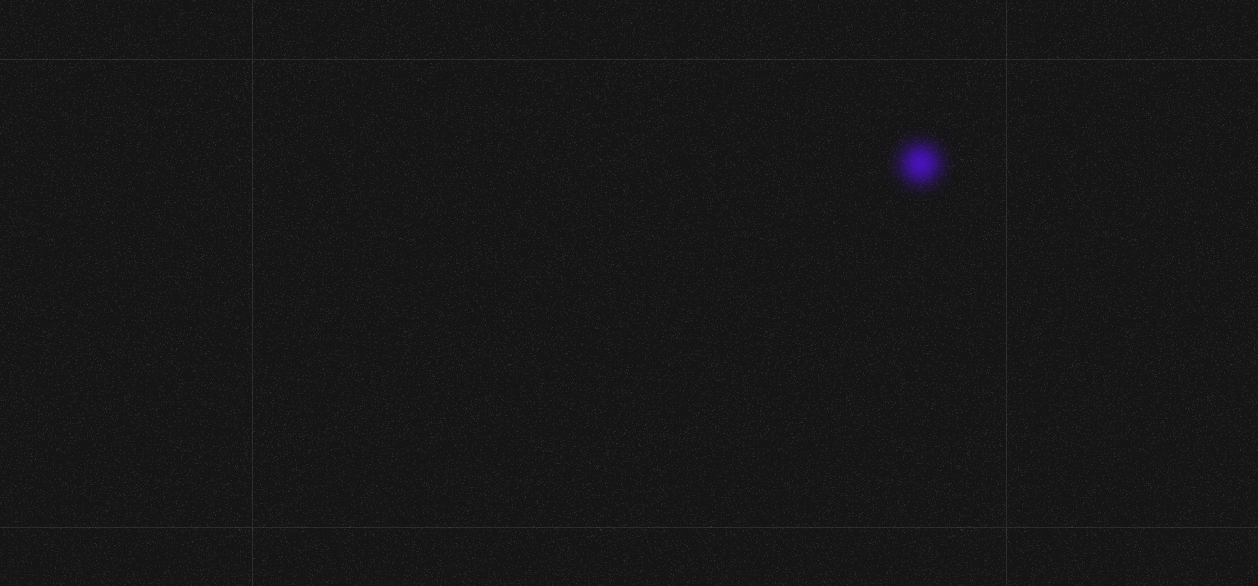 scroll, scrollTop: 0, scrollLeft: 0, axis: both 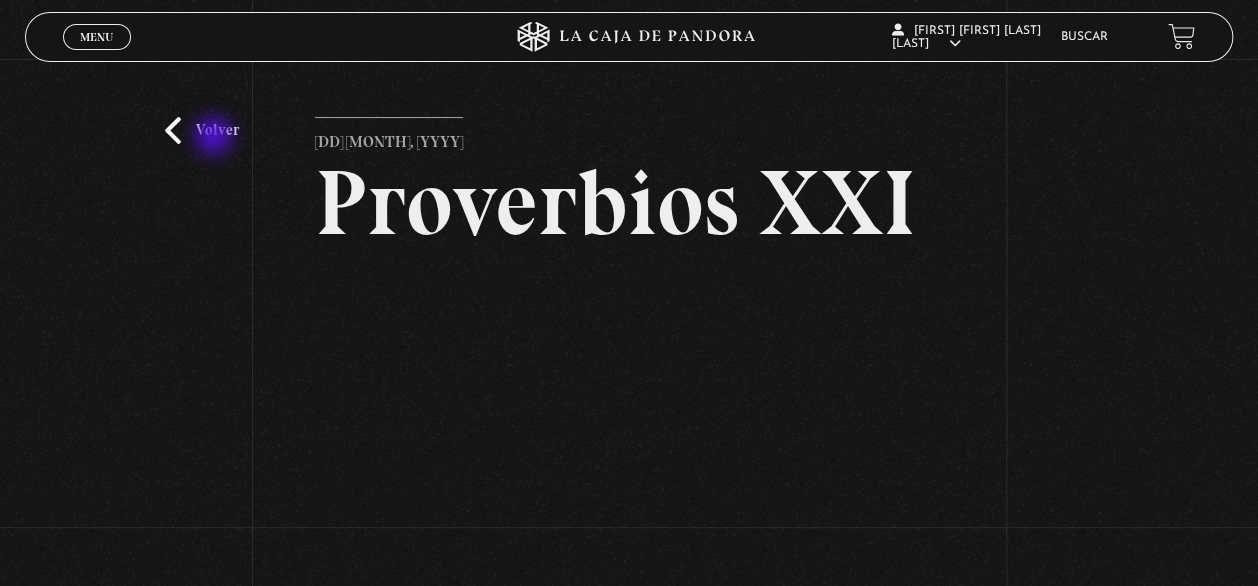 click on "Volver" at bounding box center (202, 130) 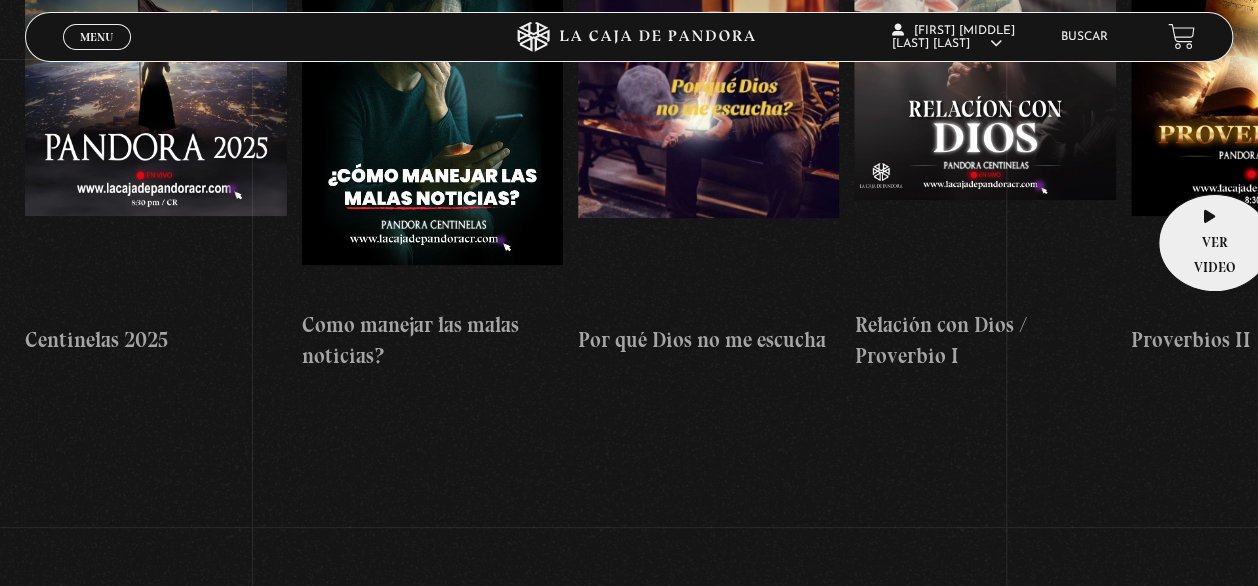 scroll, scrollTop: 250, scrollLeft: 0, axis: vertical 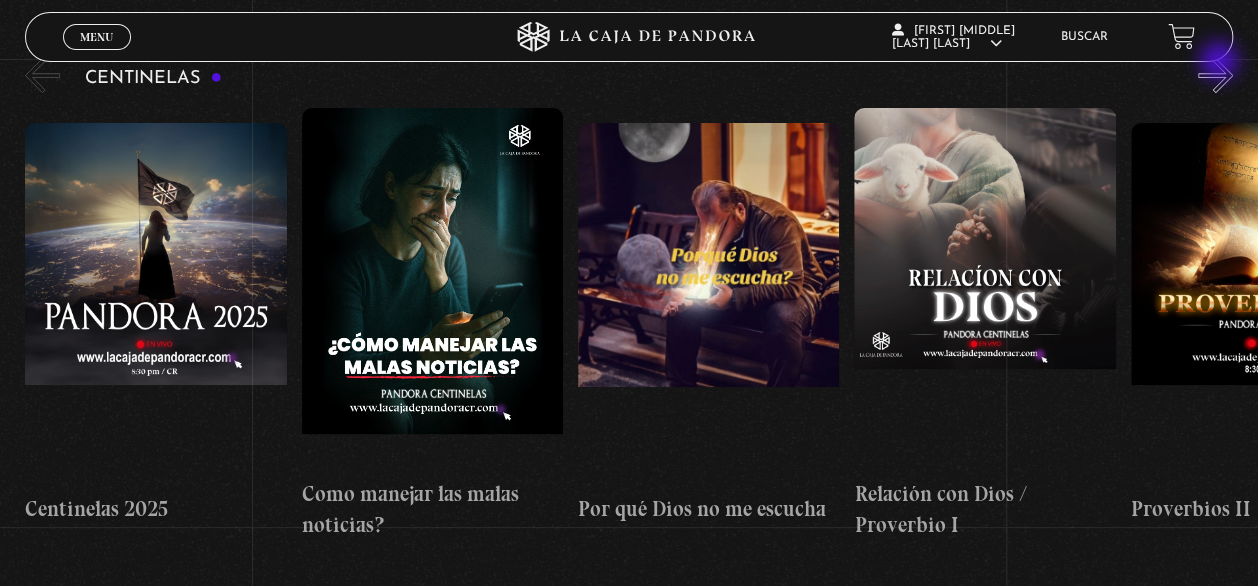 click on "»" at bounding box center (1215, 75) 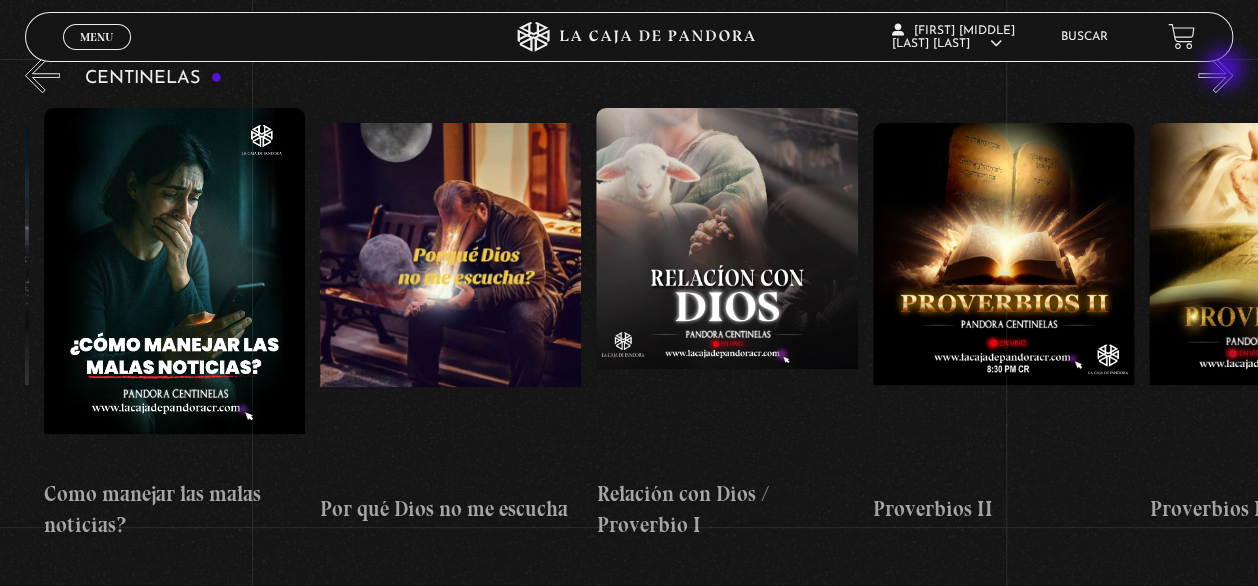 click on "»" at bounding box center (1215, 75) 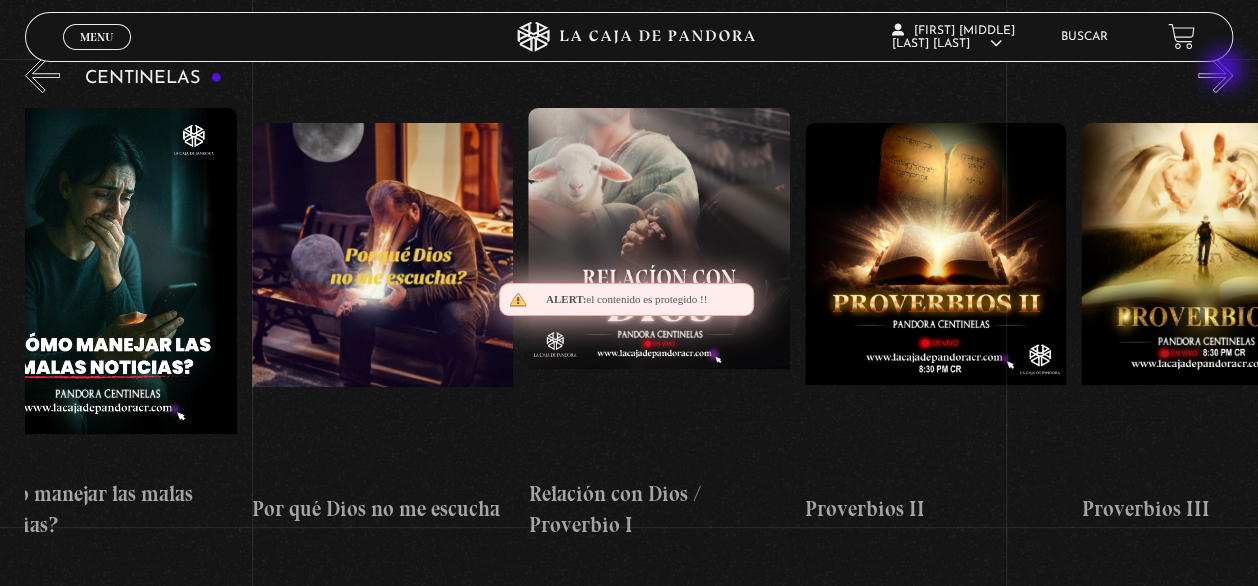 click on "»" at bounding box center (1215, 75) 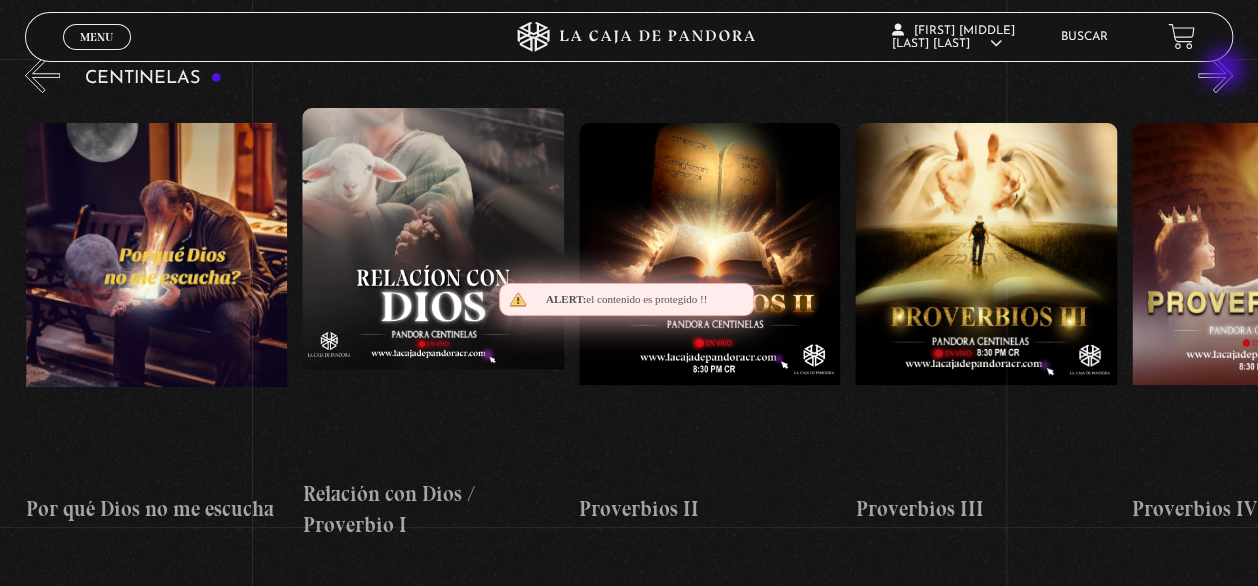 click on "»" at bounding box center (1215, 75) 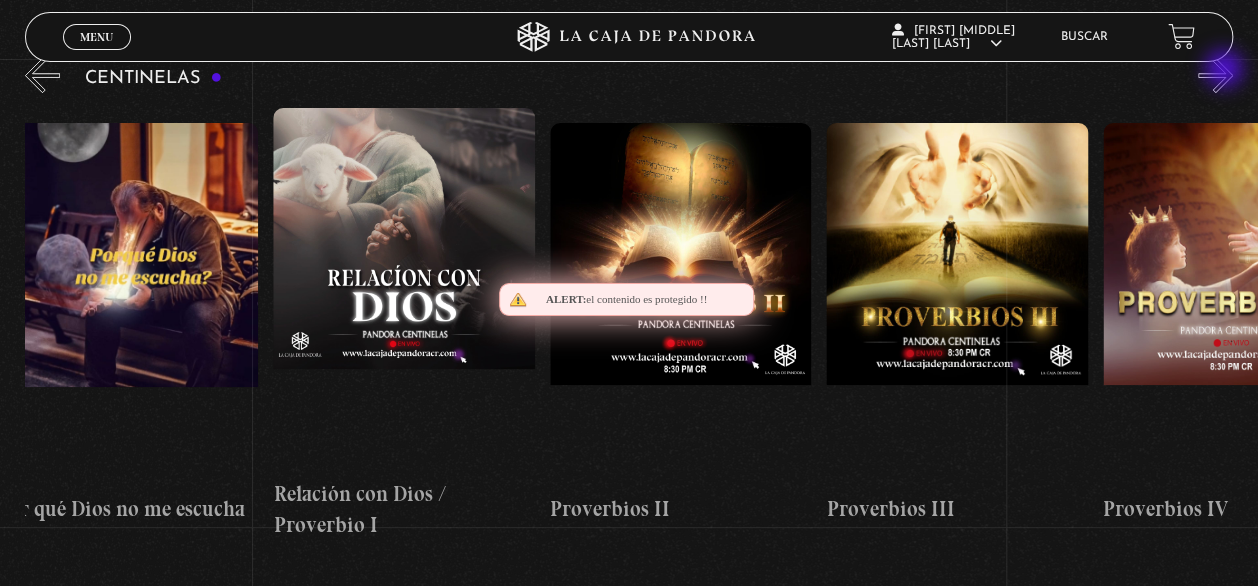 click on "»" at bounding box center [1215, 75] 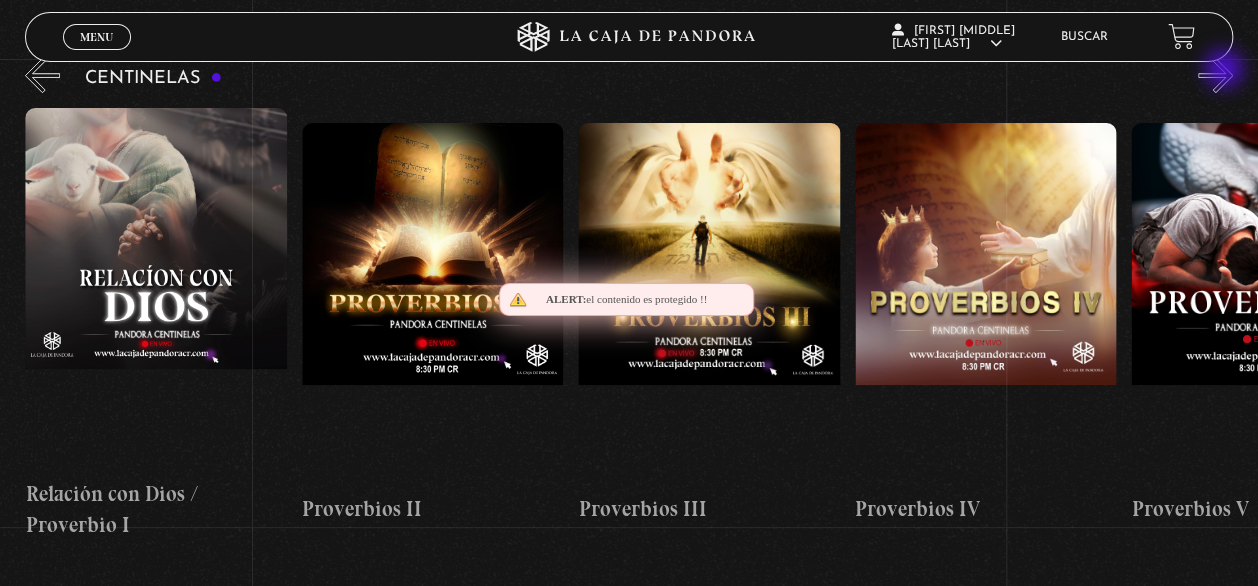 click on "»" at bounding box center (1215, 75) 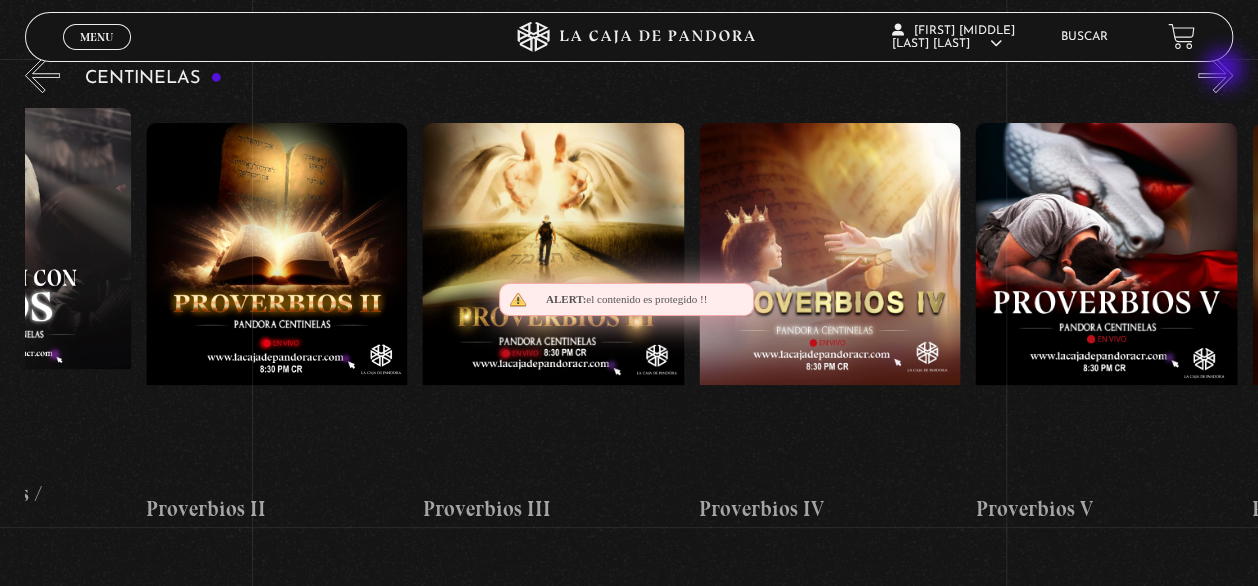 click on "»" at bounding box center (1215, 75) 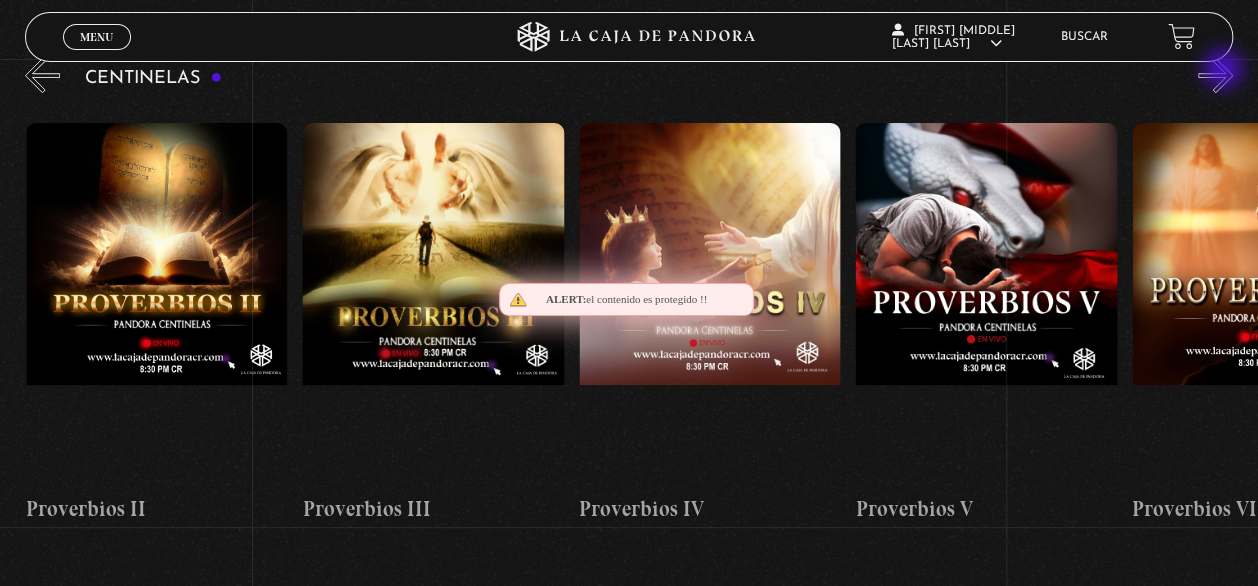 click on "»" at bounding box center (1215, 75) 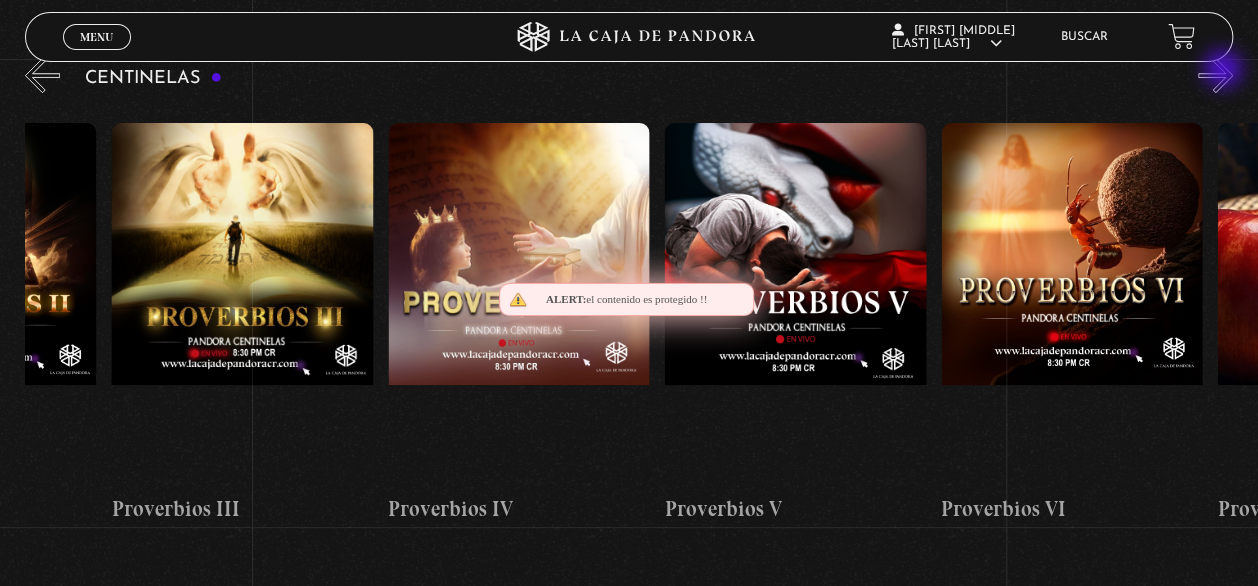 click on "»" at bounding box center [1215, 75] 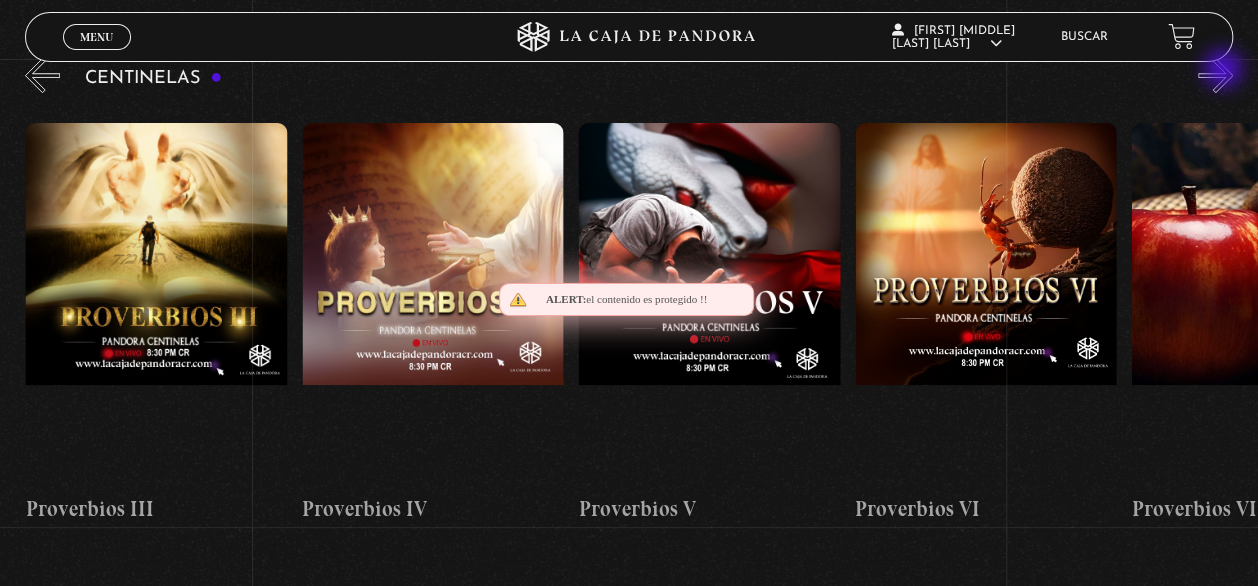 click on "»" at bounding box center (1215, 75) 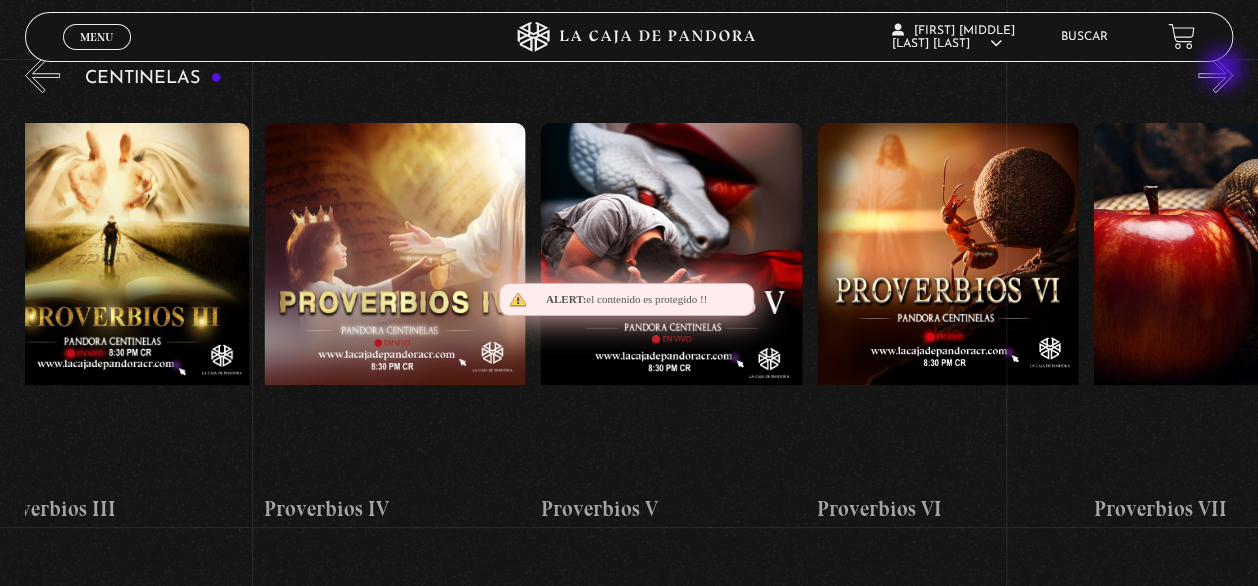 click on "»" at bounding box center (1215, 75) 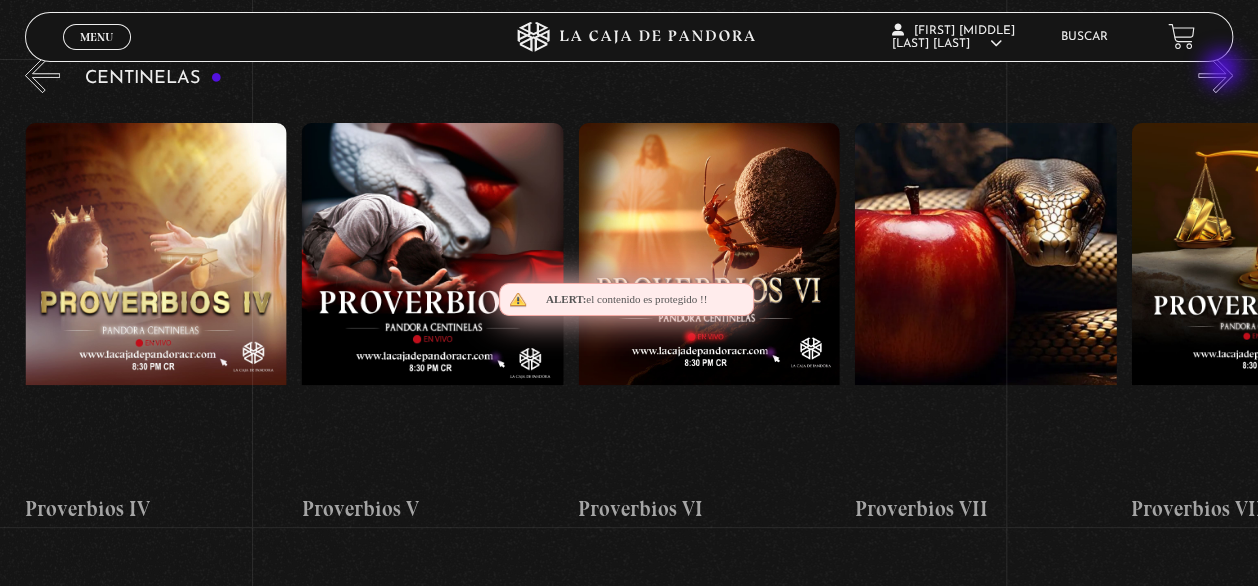 click on "»" at bounding box center [1215, 75] 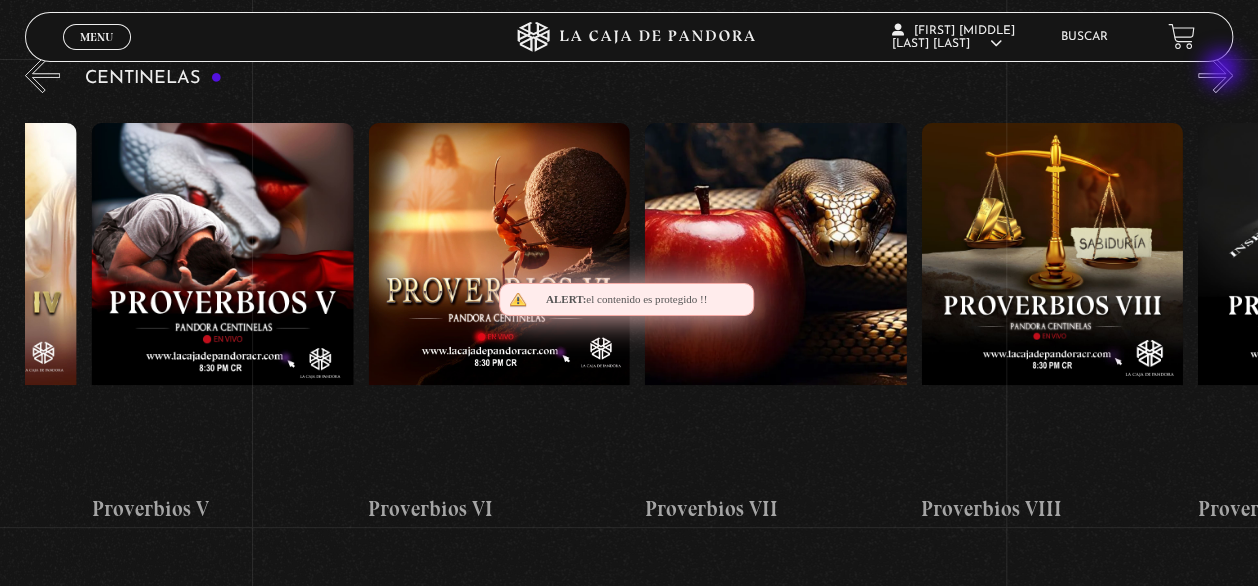click on "»" at bounding box center (1215, 75) 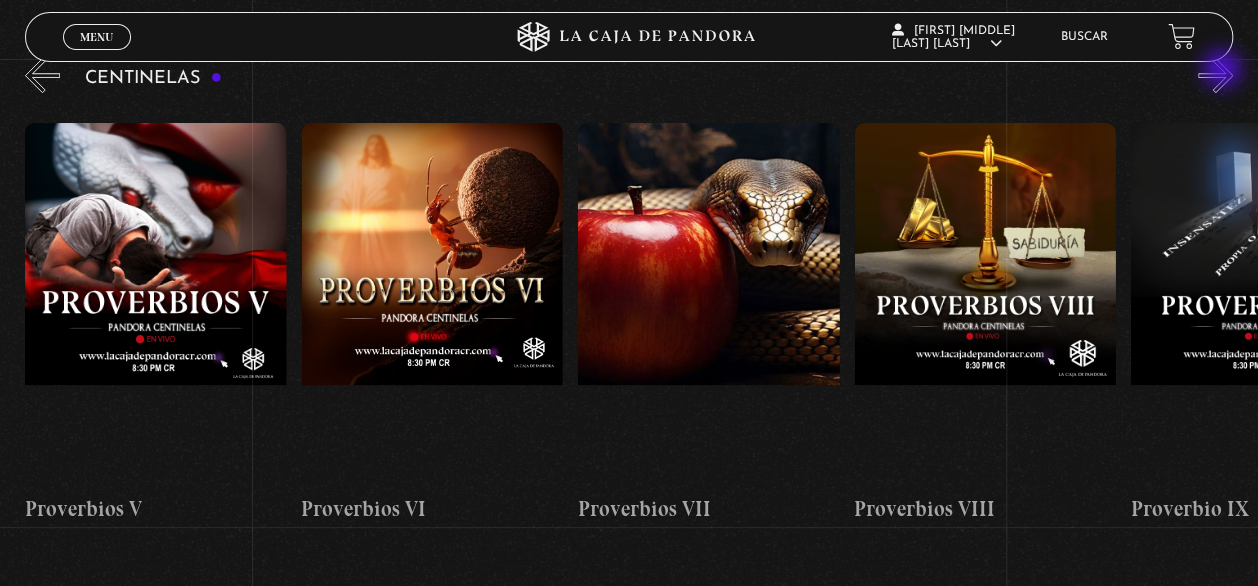 click on "»" at bounding box center (1215, 75) 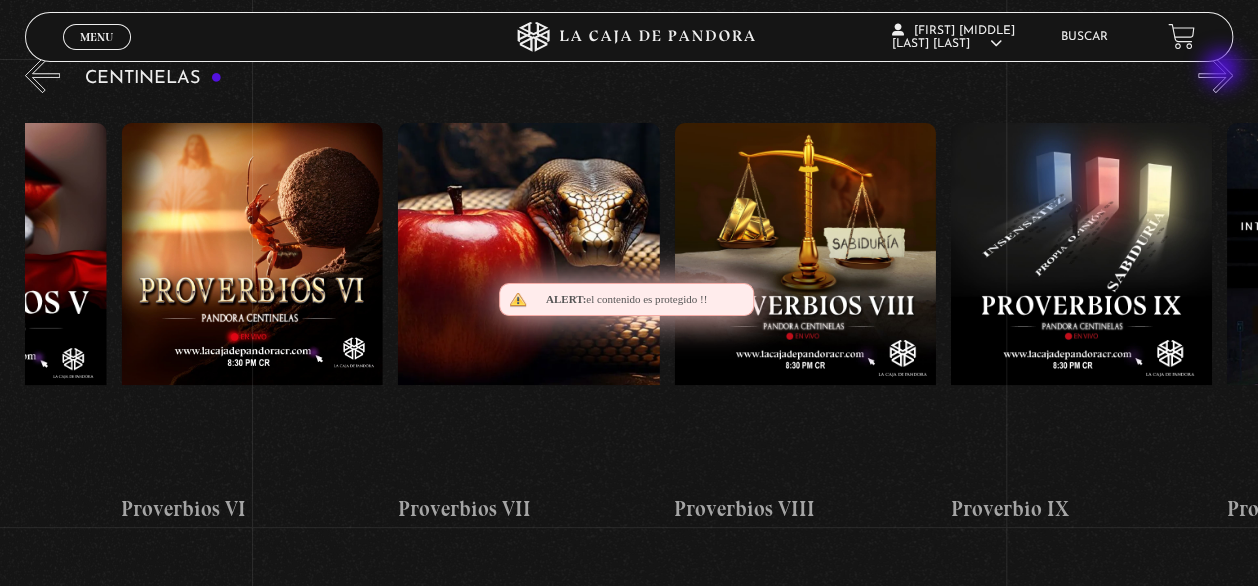 click on "»" at bounding box center (1215, 75) 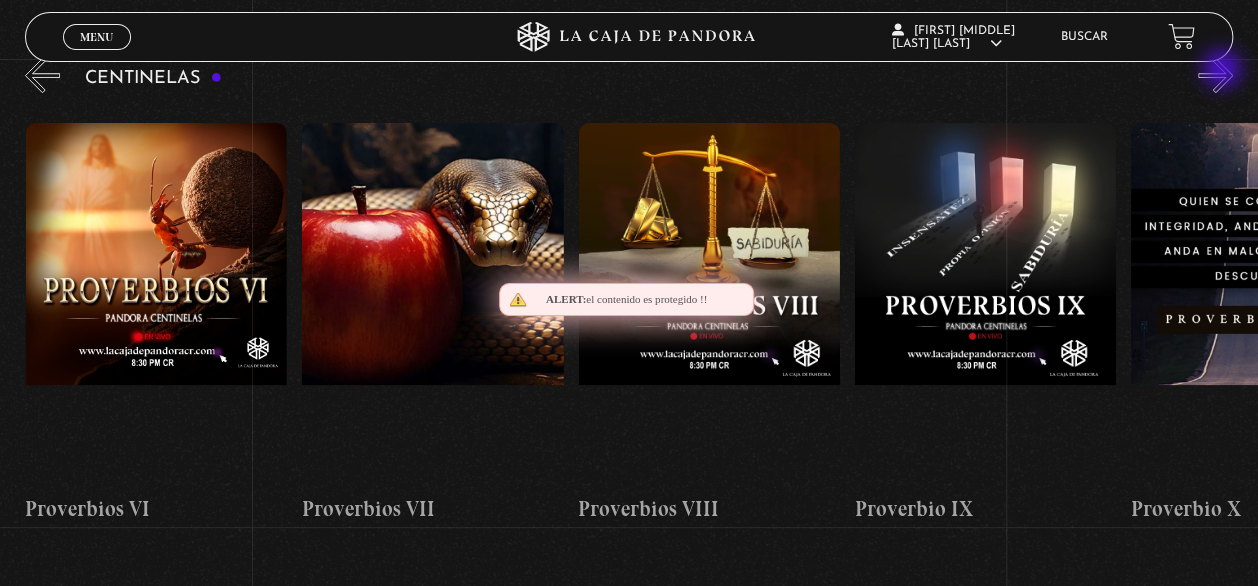 click on "»" at bounding box center [1215, 75] 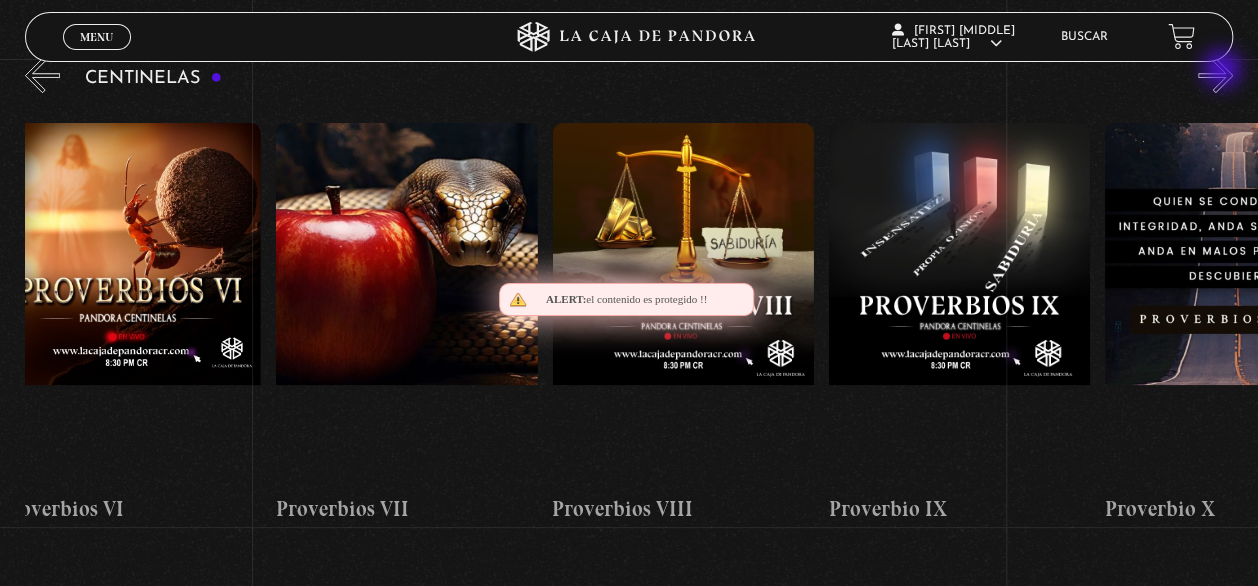 click on "»" at bounding box center [1215, 75] 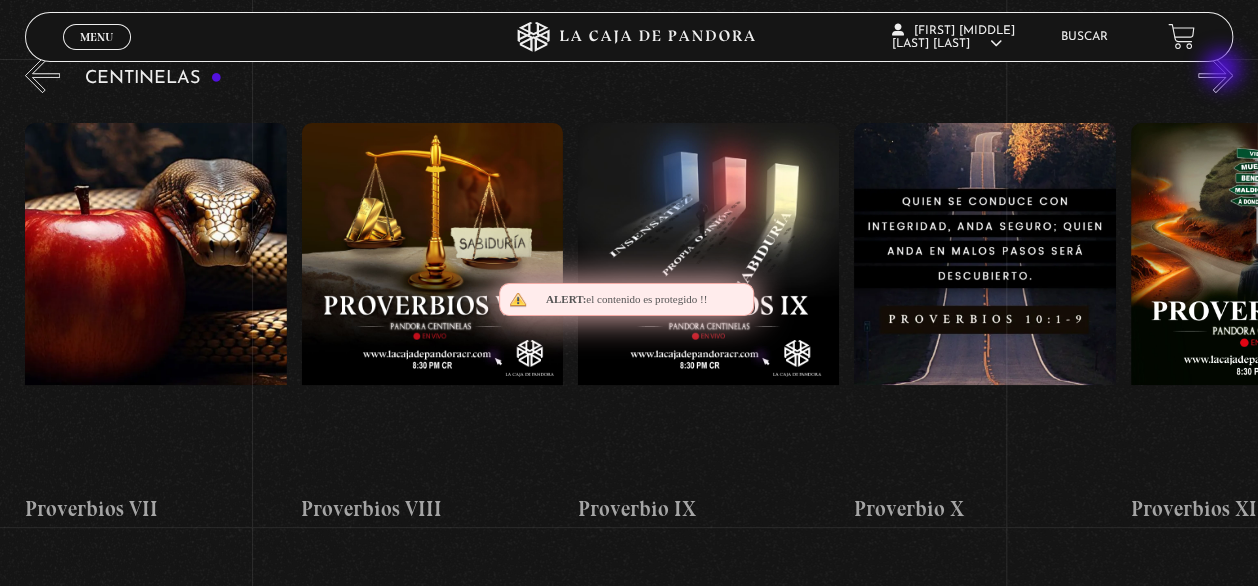 click on "»" at bounding box center (1215, 75) 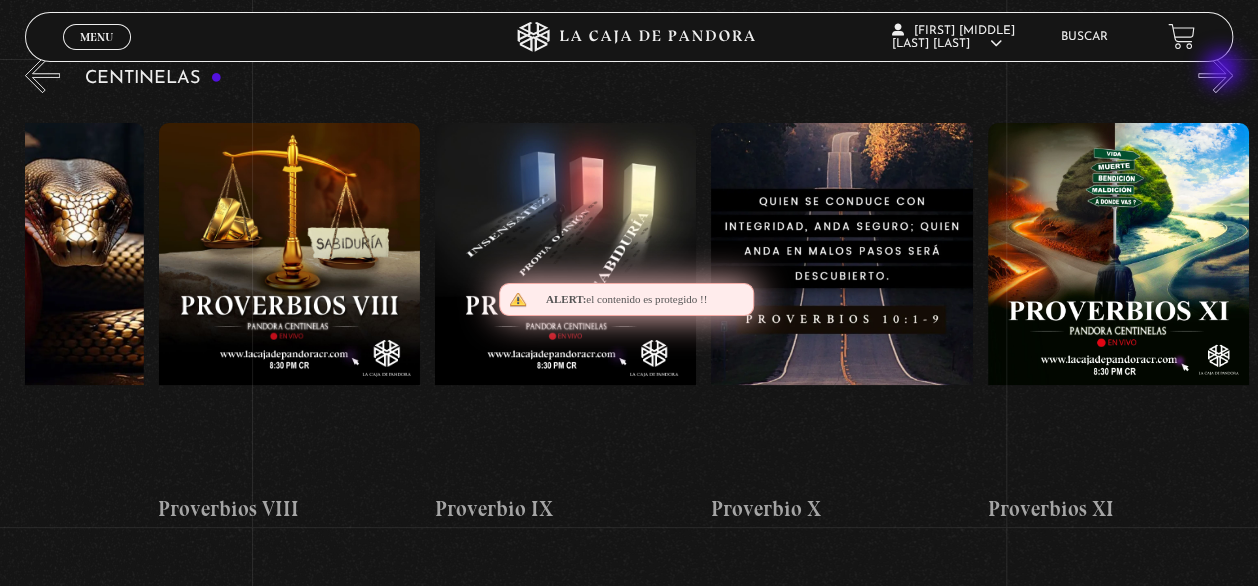 click on "»" at bounding box center [1215, 75] 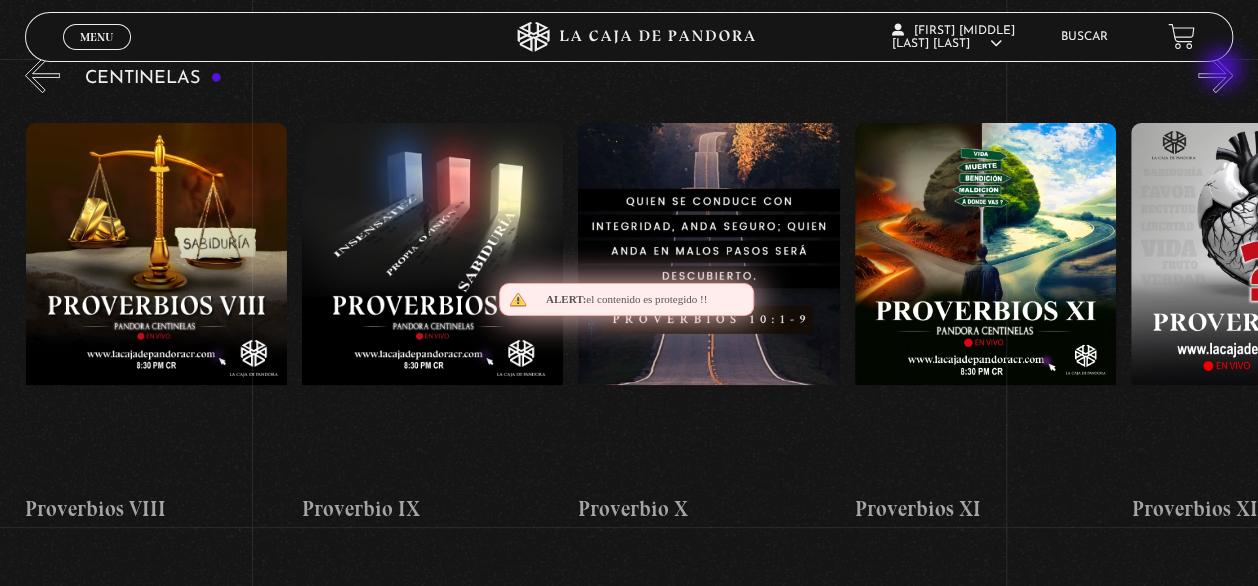 click on "»" at bounding box center [1215, 75] 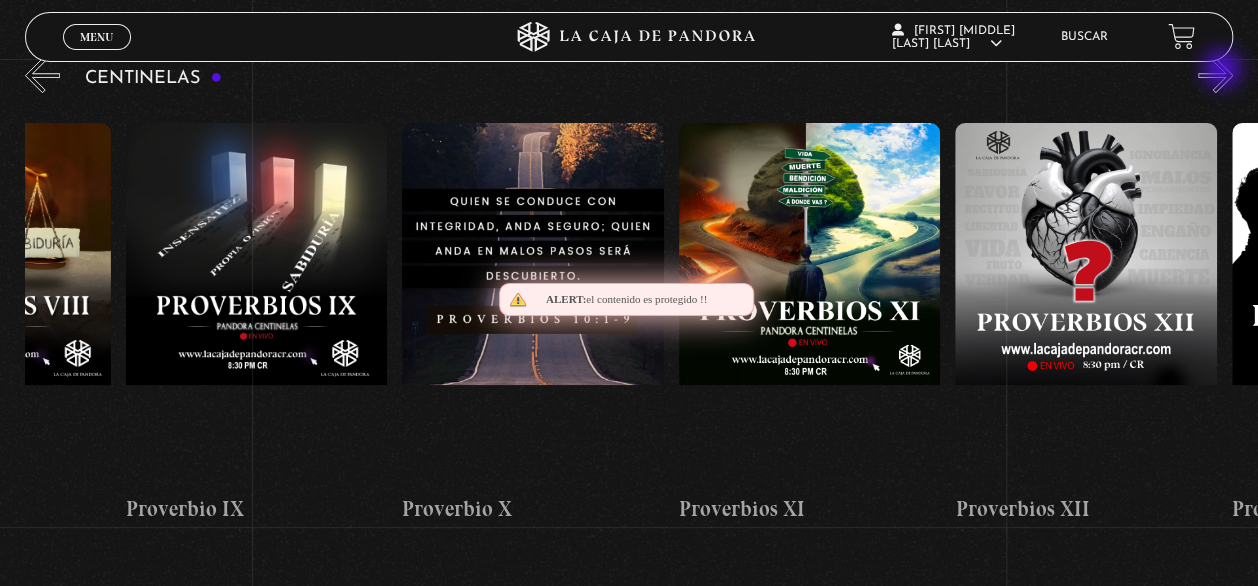 click on "»" at bounding box center [1215, 75] 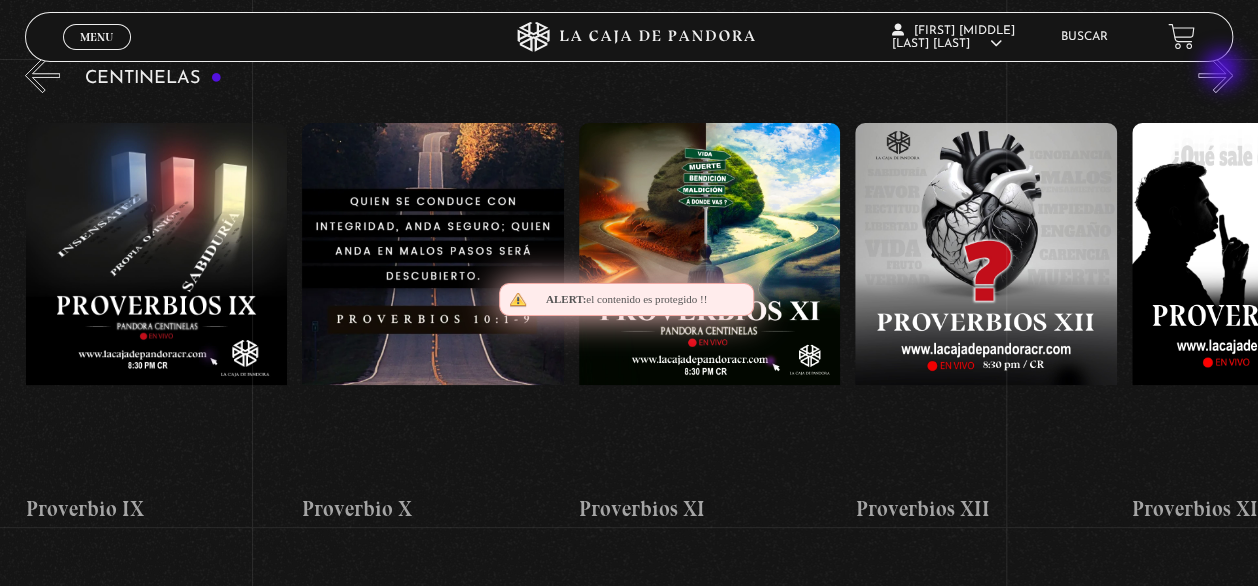 click on "»" at bounding box center [1215, 75] 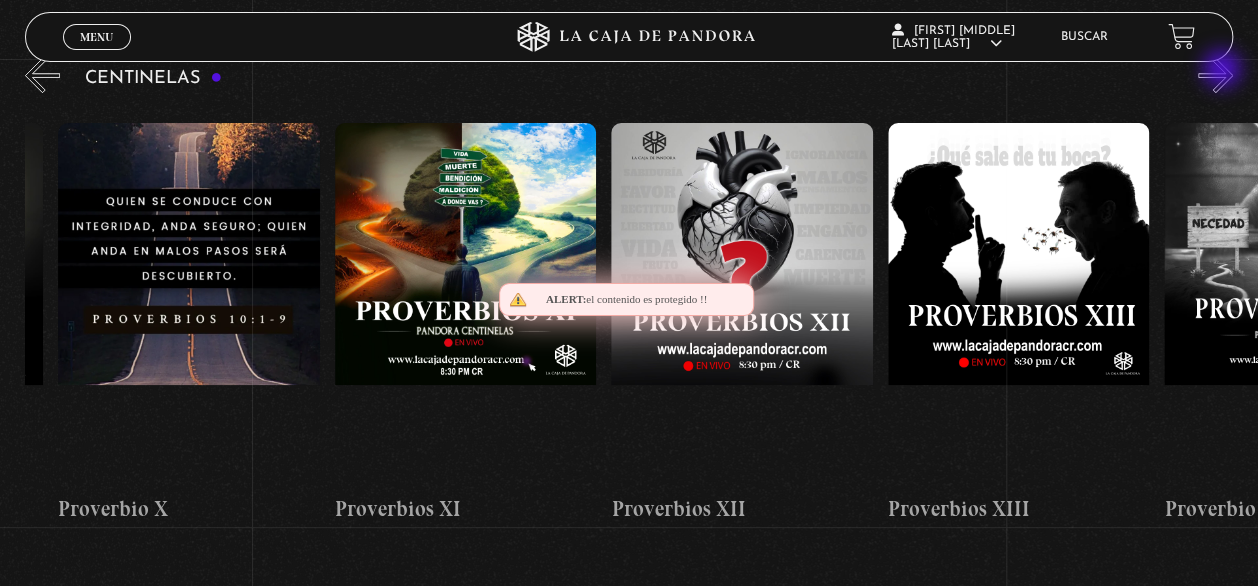 click on "»" at bounding box center (1215, 75) 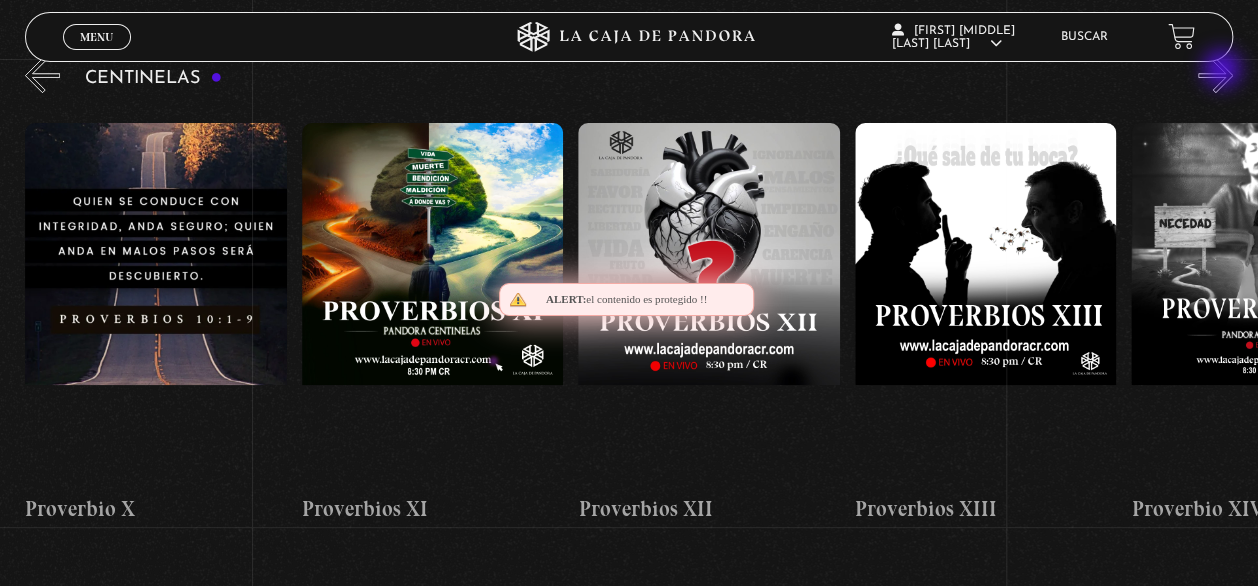 click on "»" at bounding box center [1215, 75] 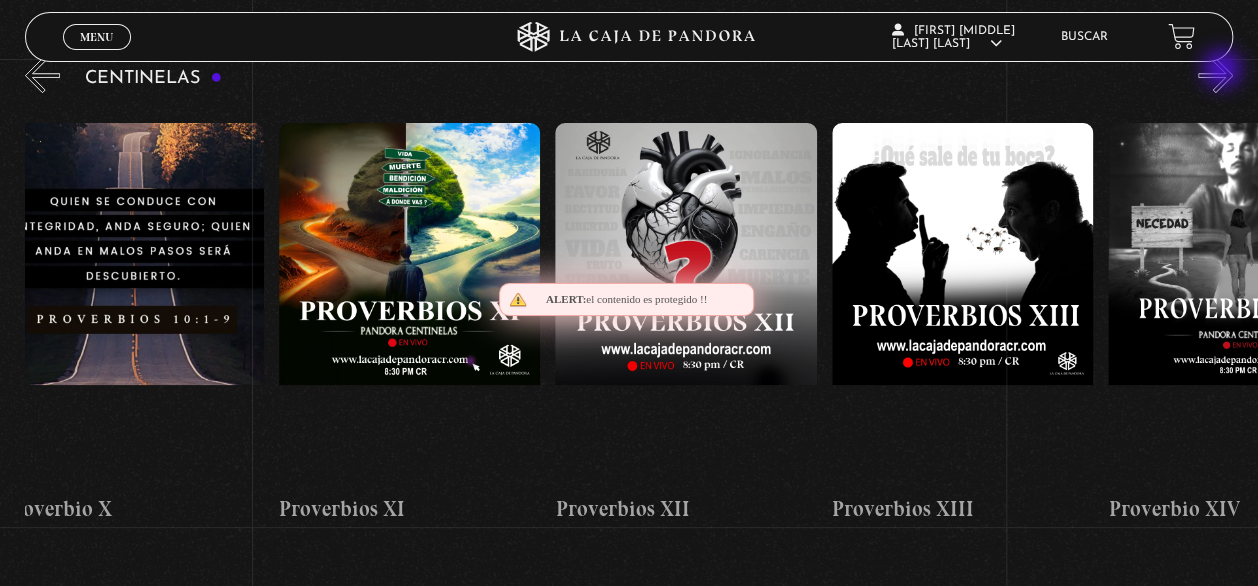 click on "»" at bounding box center [1215, 75] 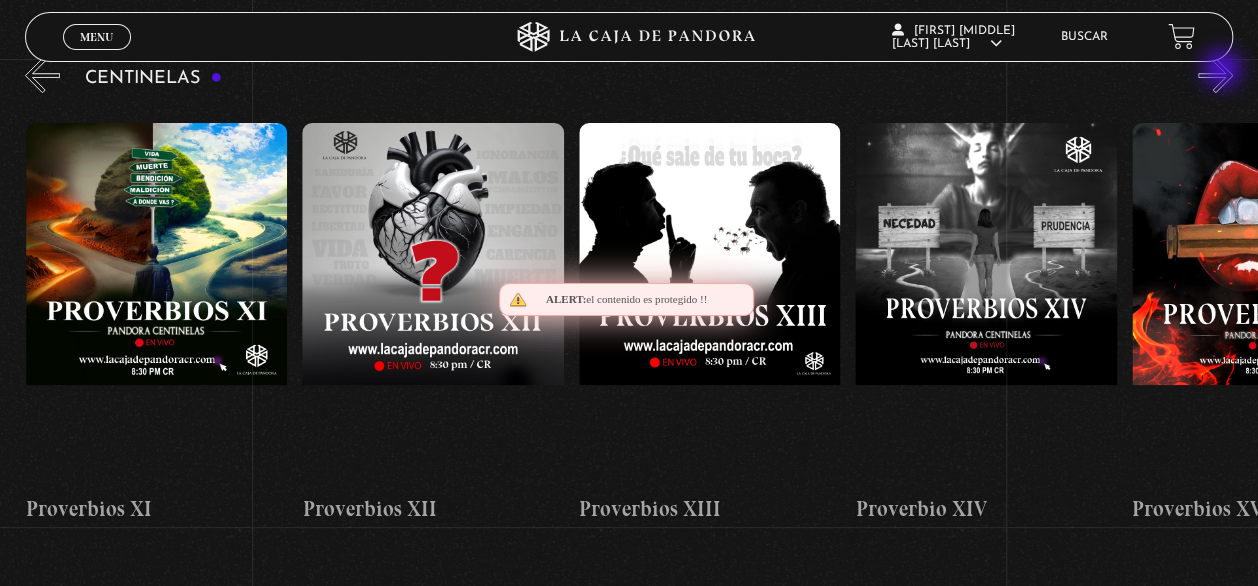 click on "»" at bounding box center (1215, 75) 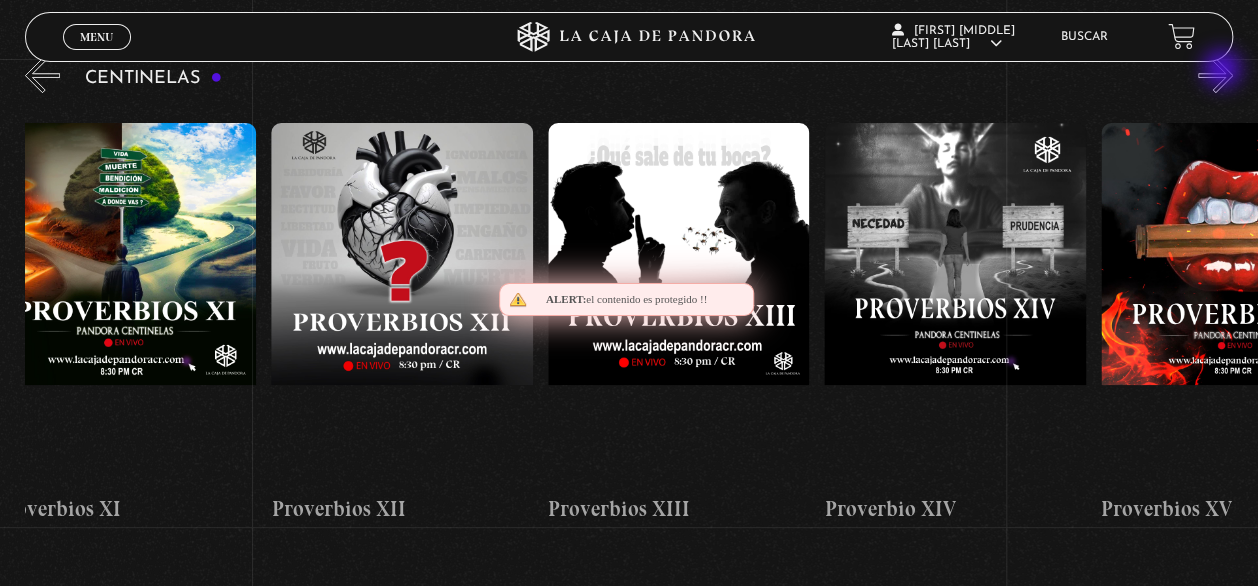 click on "»" at bounding box center [1215, 75] 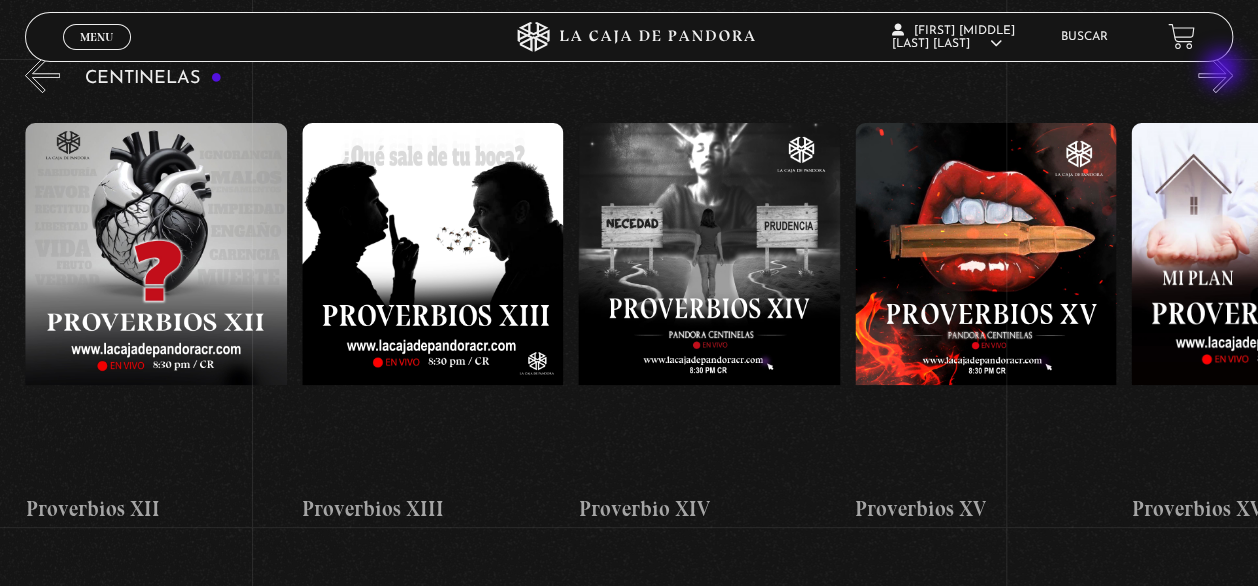 click on "»" at bounding box center (1215, 75) 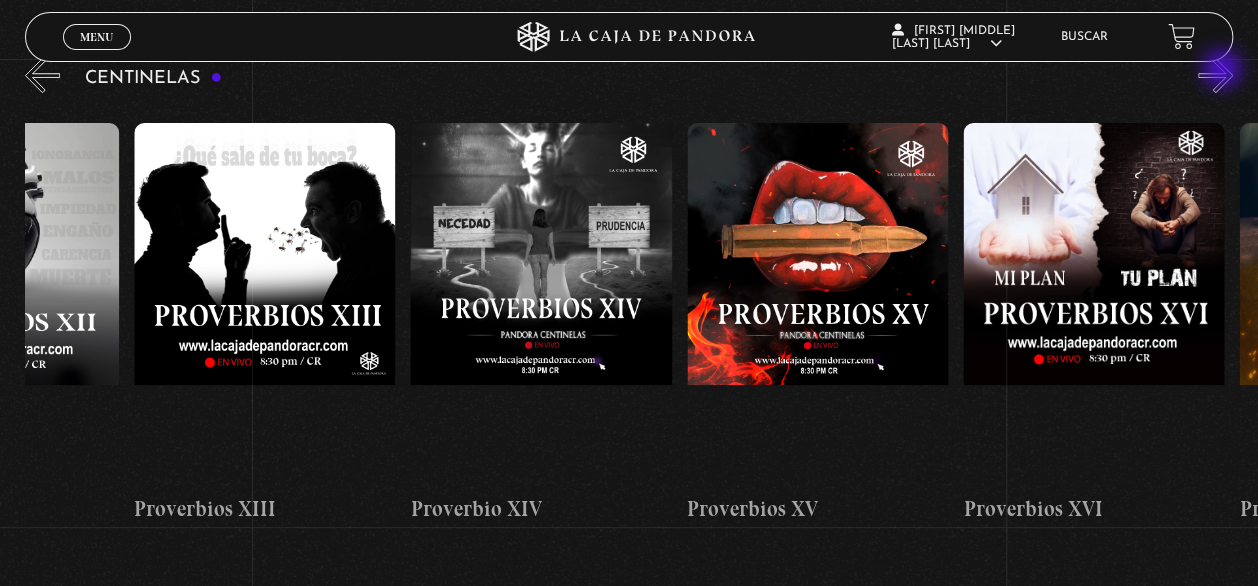 click on "»" at bounding box center [1215, 75] 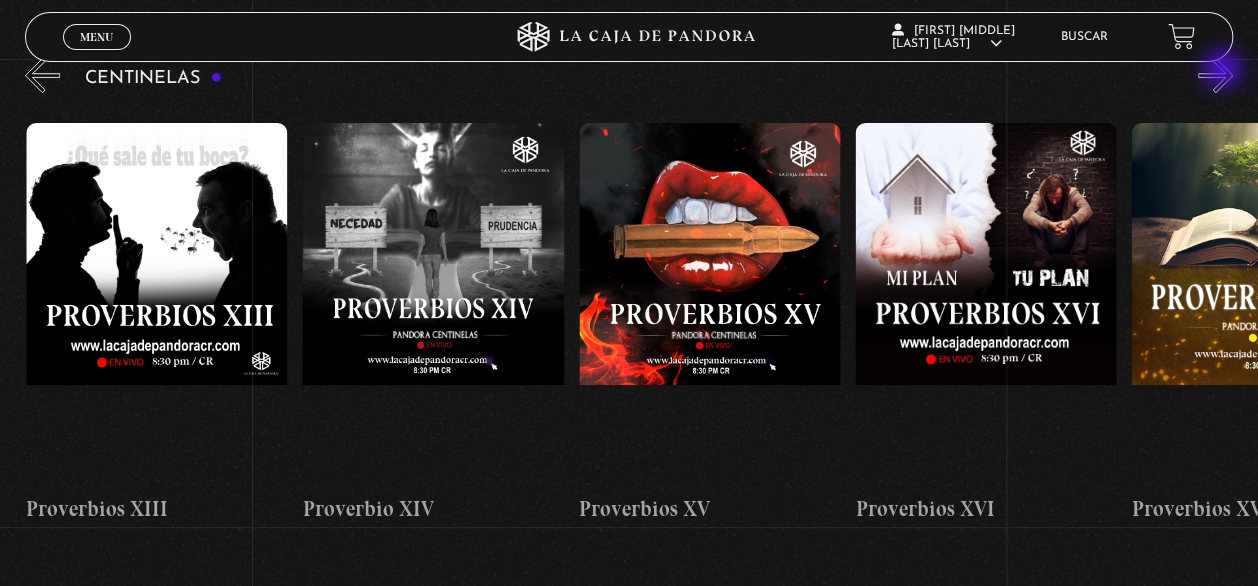 click on "»" at bounding box center (1215, 75) 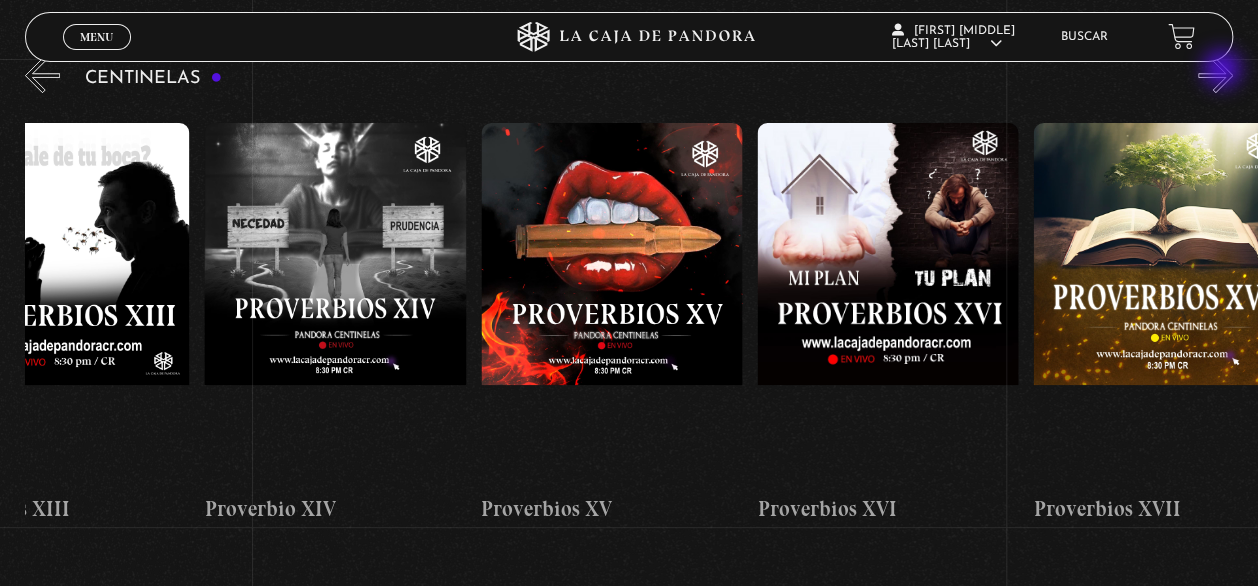 click on "»" at bounding box center (1215, 75) 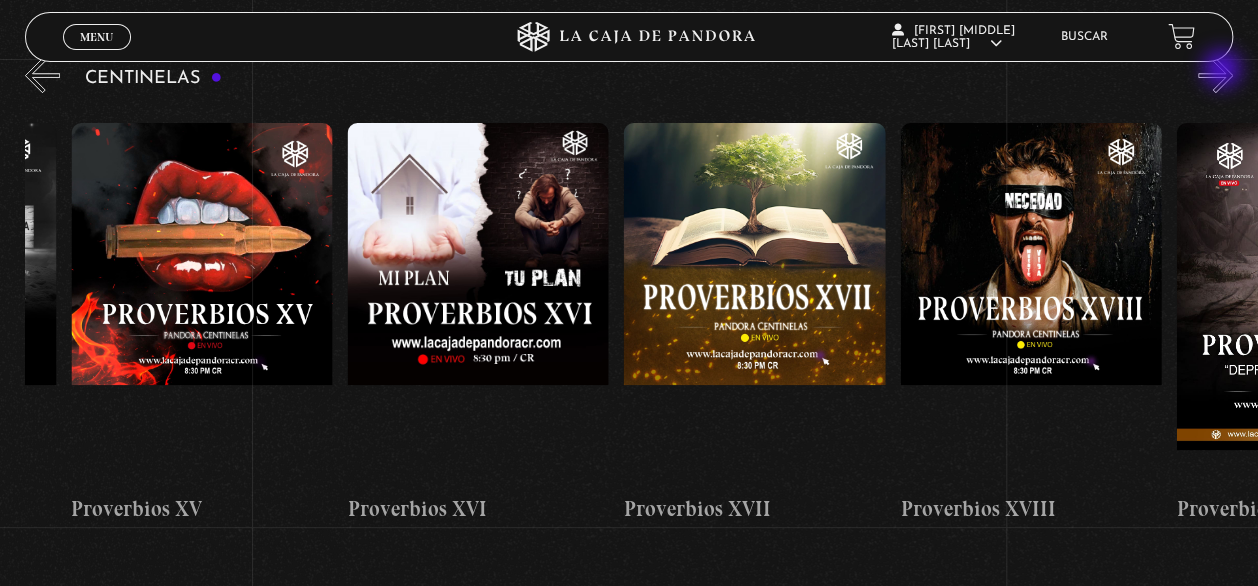 click on "»" at bounding box center (1215, 75) 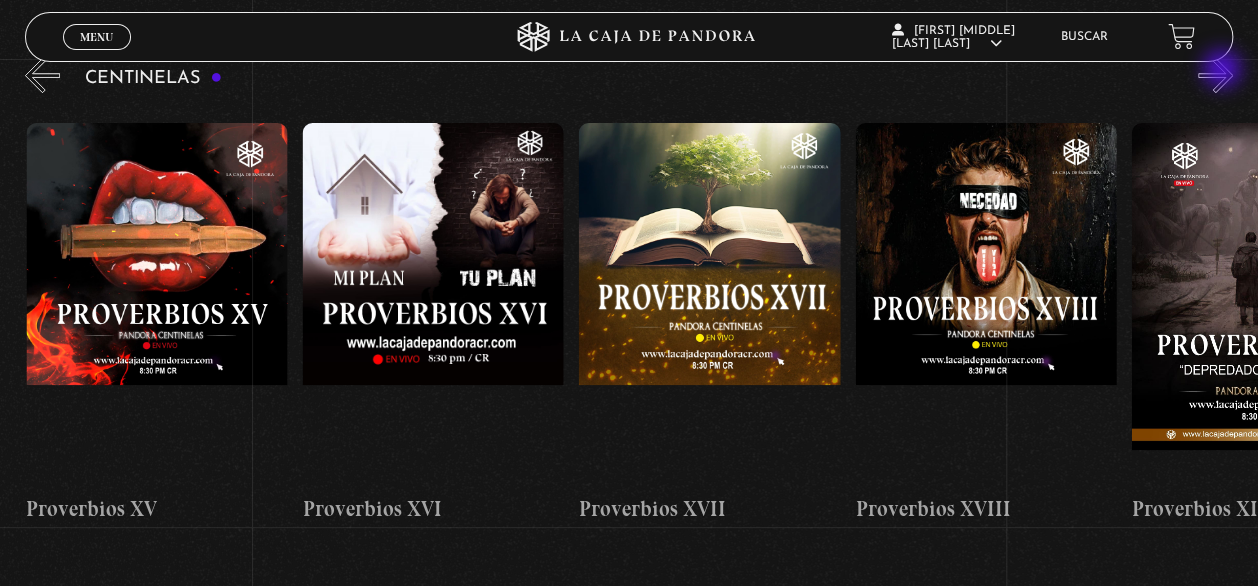 scroll, scrollTop: 0, scrollLeft: 4699, axis: horizontal 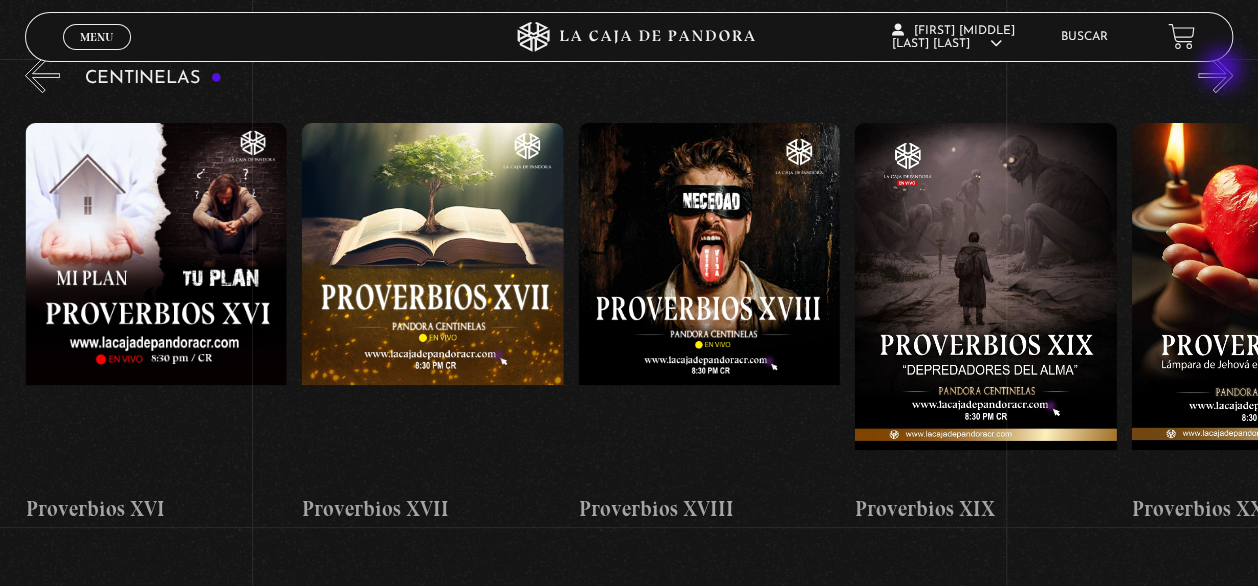 click on "»" at bounding box center [1215, 75] 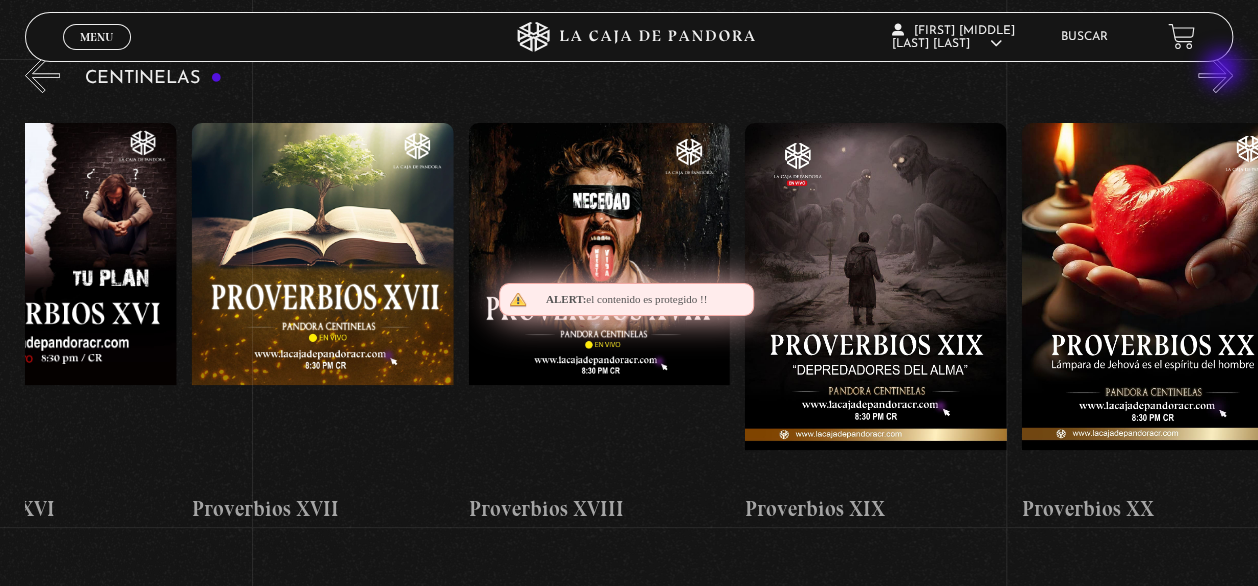 click on "»" at bounding box center [1215, 75] 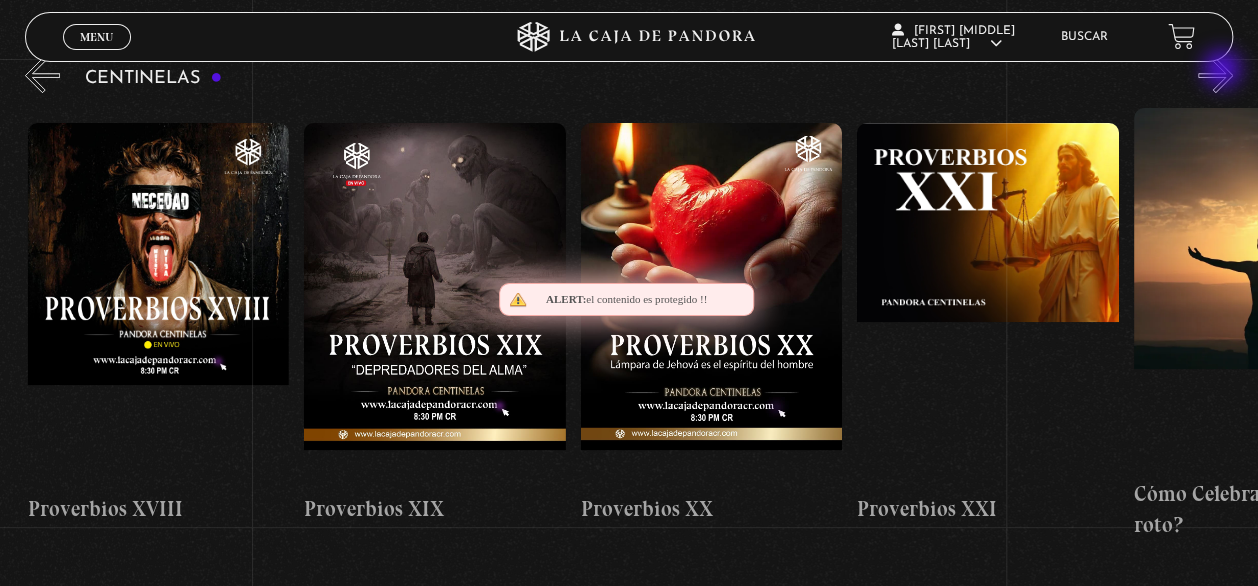 click on "»" at bounding box center [1215, 75] 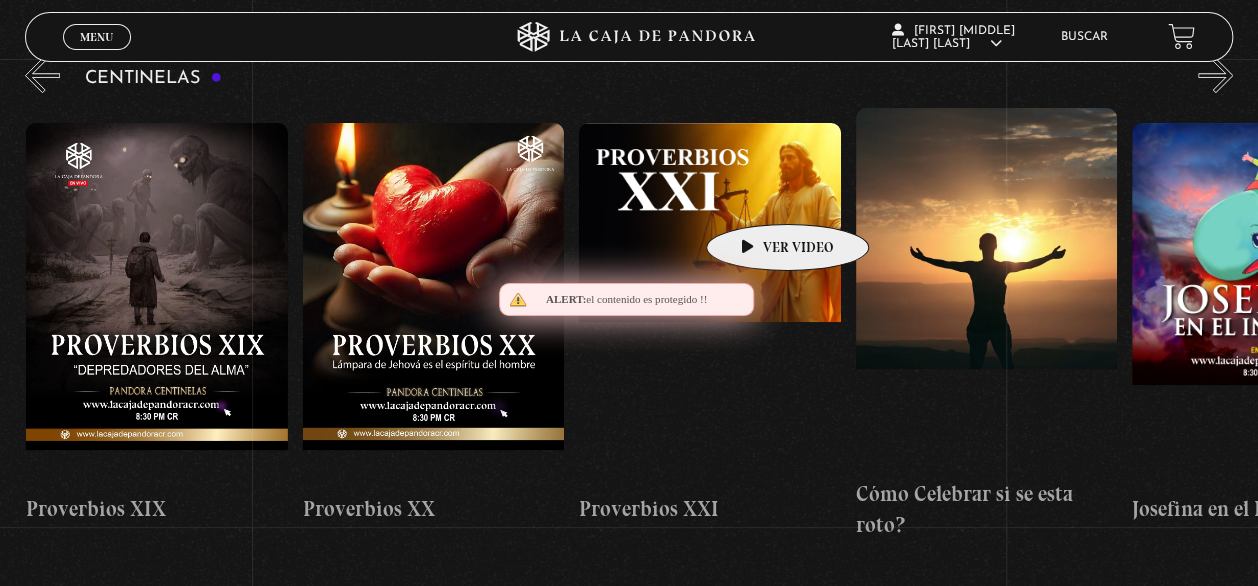 scroll, scrollTop: 0, scrollLeft: 5805, axis: horizontal 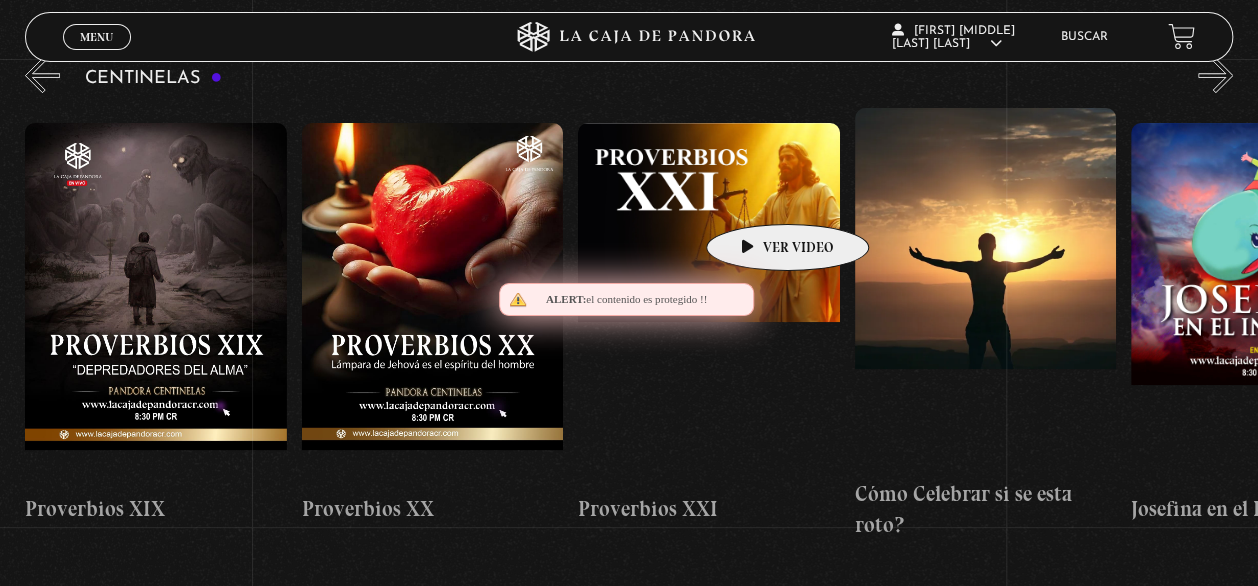 click at bounding box center (708, 303) 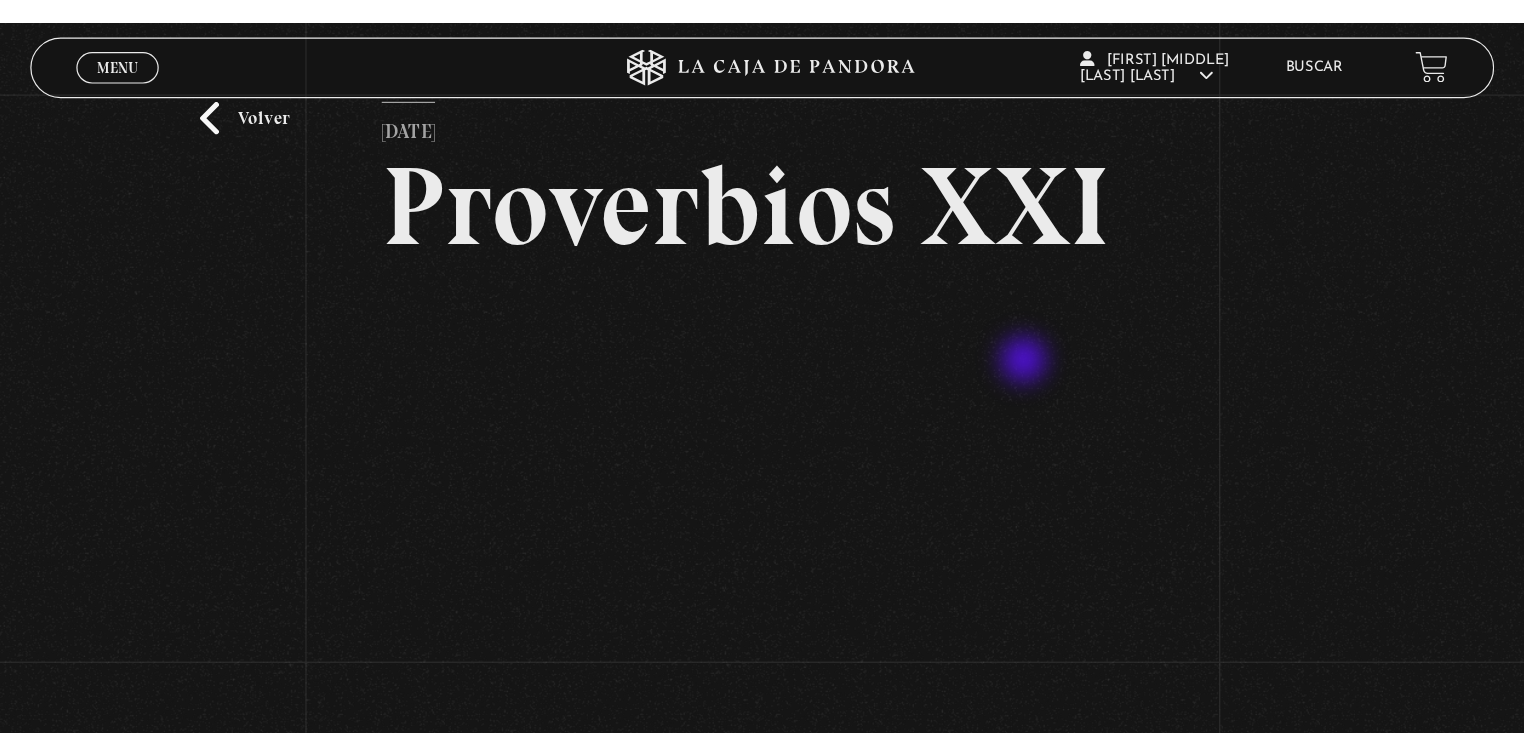 scroll, scrollTop: 80, scrollLeft: 0, axis: vertical 